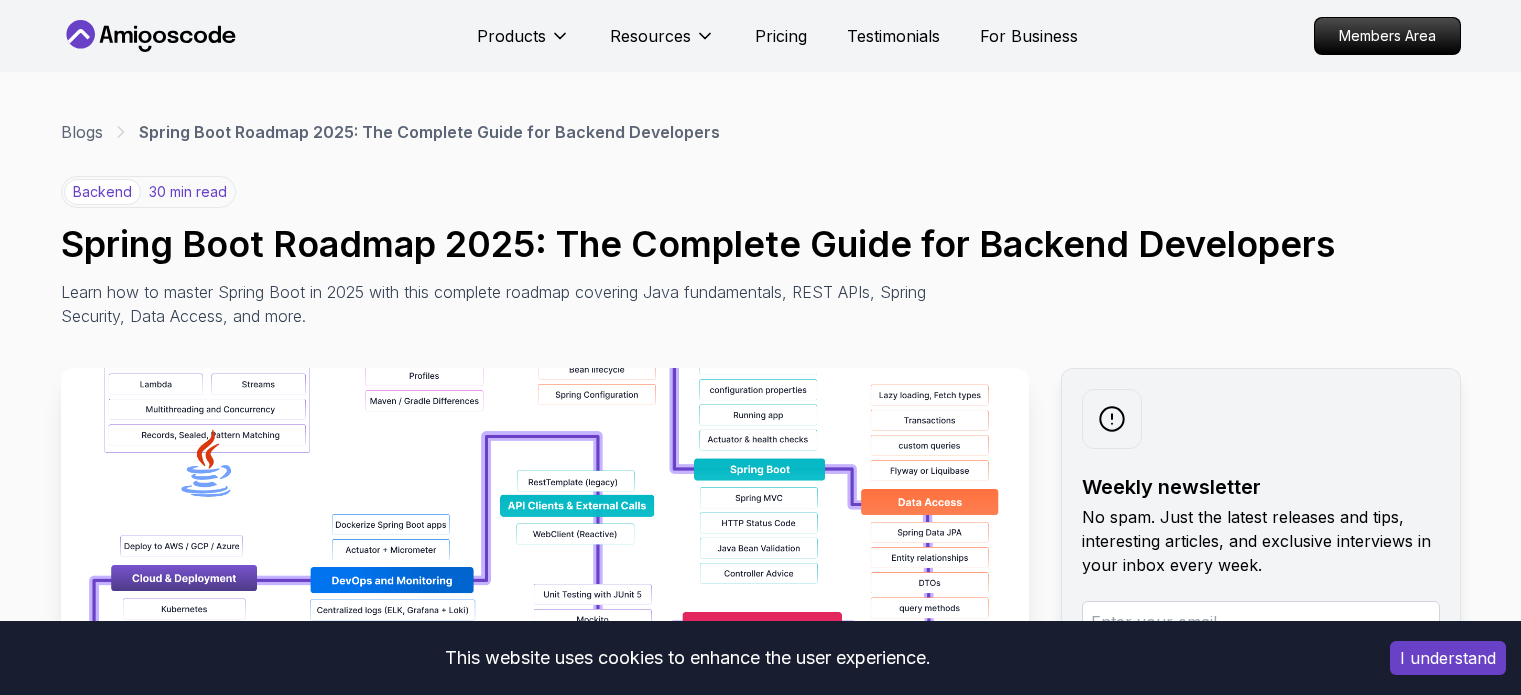 scroll, scrollTop: 266, scrollLeft: 0, axis: vertical 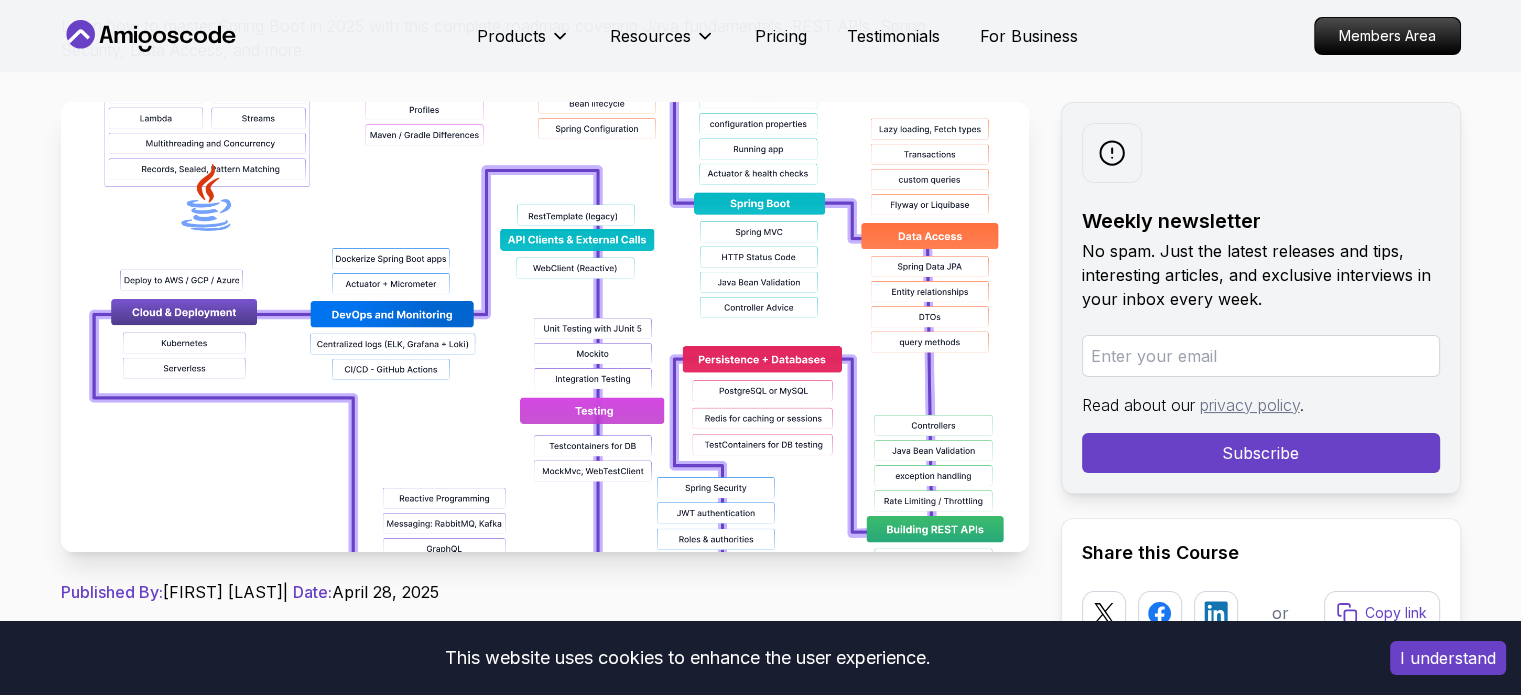 click at bounding box center [545, 327] 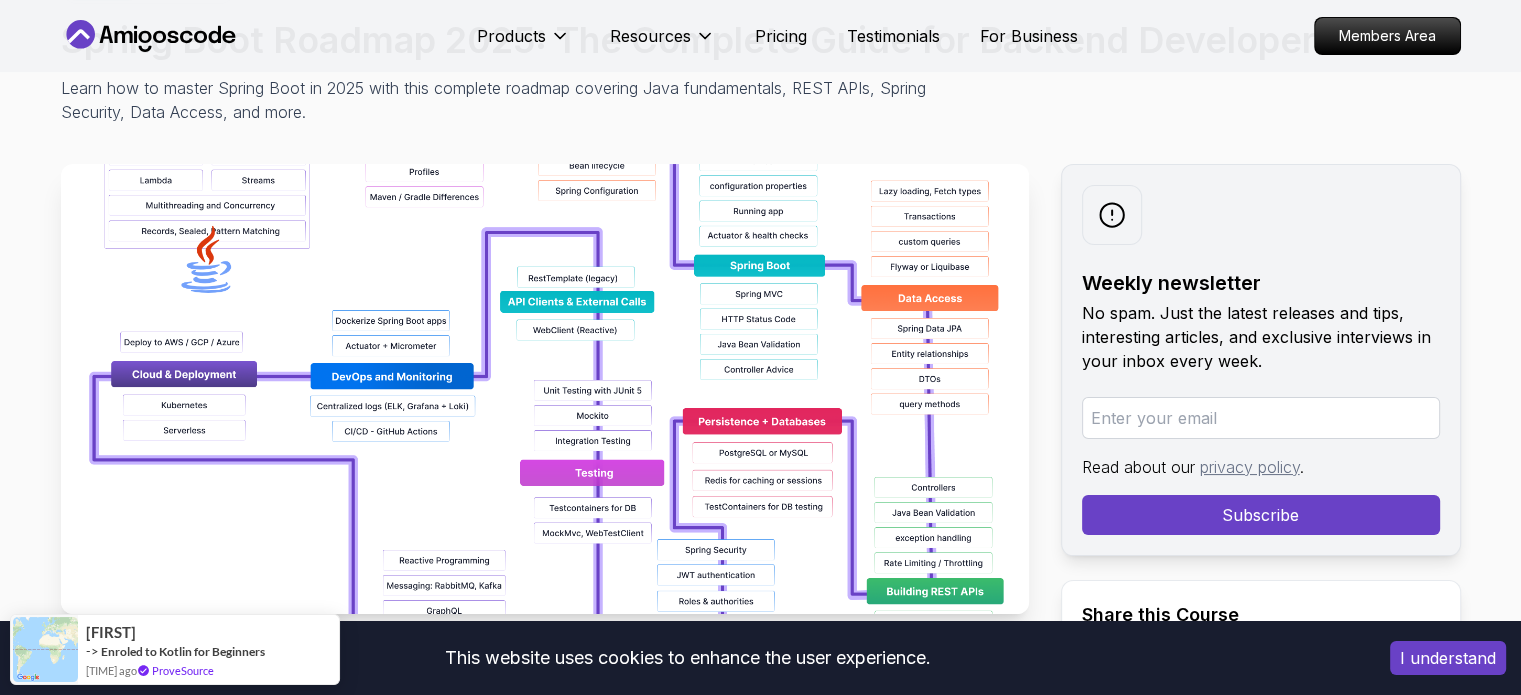 scroll, scrollTop: 191, scrollLeft: 0, axis: vertical 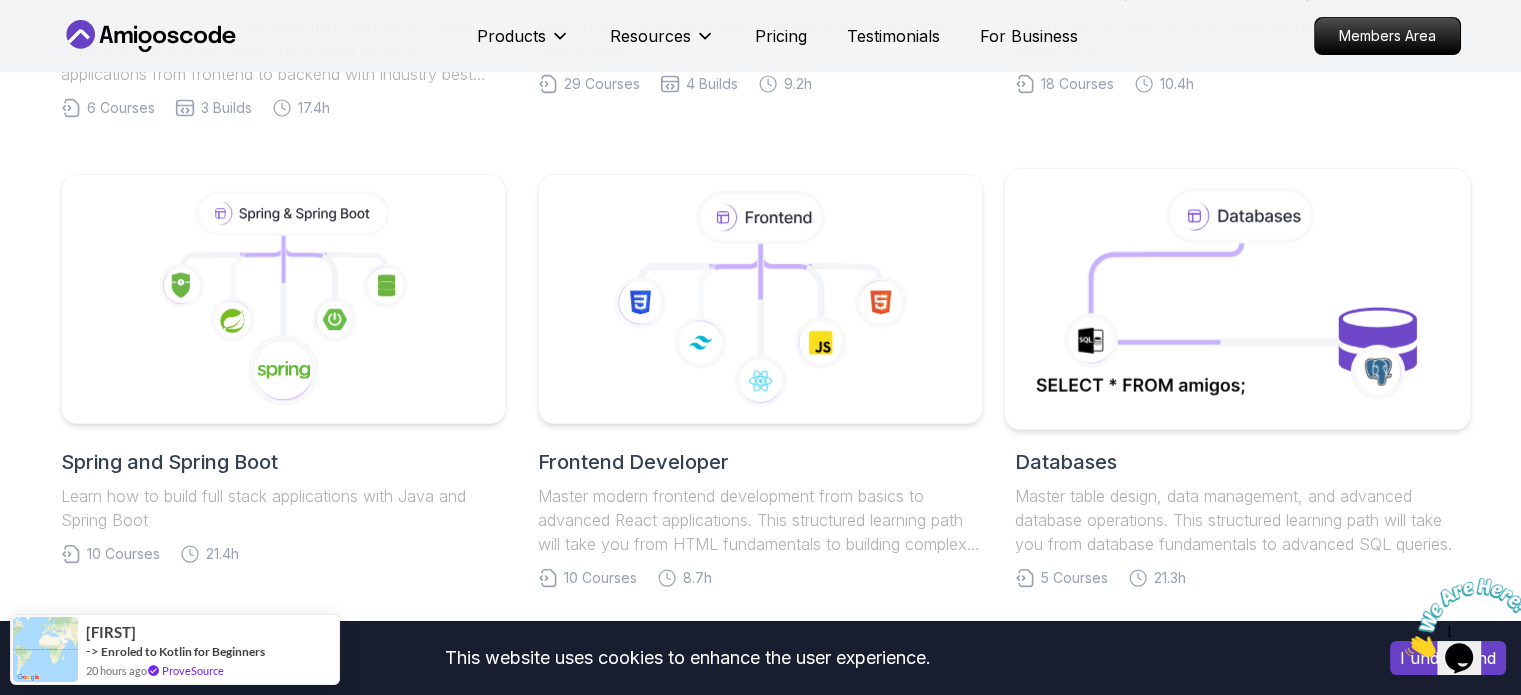 click on "This website uses cookies to enhance the user experience. I understand Products Resources Pricing Testimonials For Business Members Area Products Resources Pricing Testimonials For Business Members Area Roadmaps Start with our   Step-by-Step Roadmaps! Master in-demand tech skills with our proven learning roadmaps. From beginner to expert, follow structured paths that thousands of developers use to land high-paying jobs and accelerate their careers in software development. Full Stack Professional v2 Master modern full-stack development with React, Node.js, TypeScript, and cloud deployment. Build scalable applications from frontend to backend with industry best practices. 6   Courses 3   Builds 17.4h Java Full Stack Learn how to build full stack applications with Java and Spring Boot 29   Courses 4   Builds 9.2h Core Java (Java Master Class) Learn how to build full stack applications with Java and Spring Boot 18   Courses 10.4h Spring and Spring Boot 10   Courses 21.4h Frontend Developer 10   Courses 8.7h 5   4" at bounding box center [760, 643] 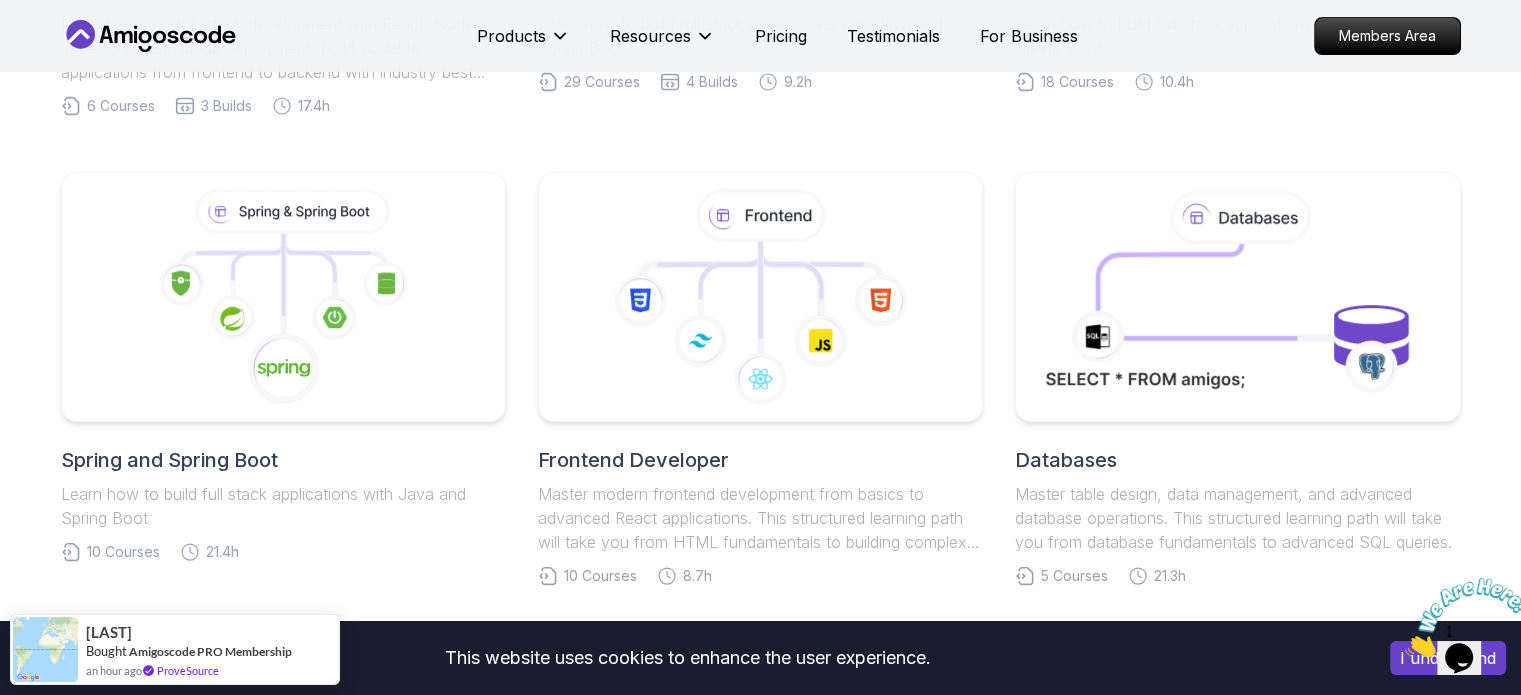 scroll, scrollTop: 840, scrollLeft: 0, axis: vertical 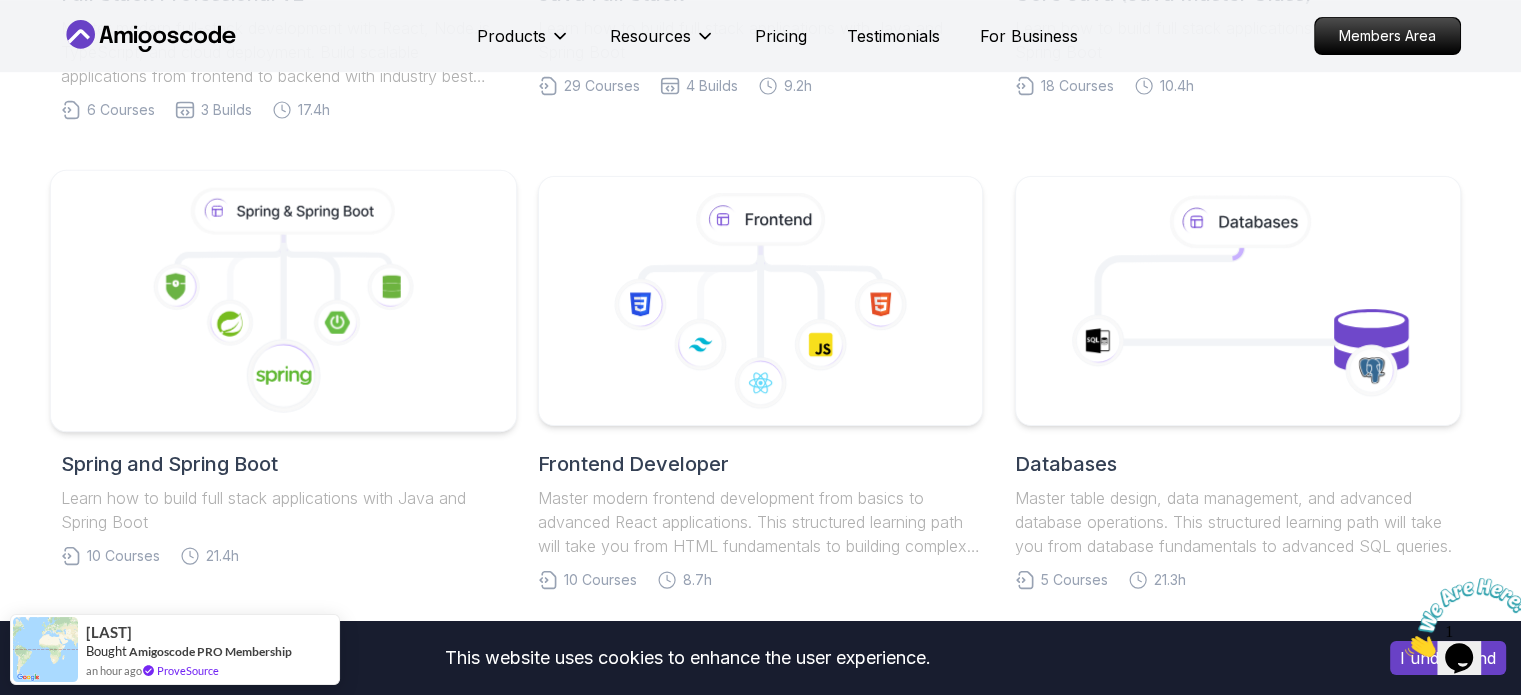 click 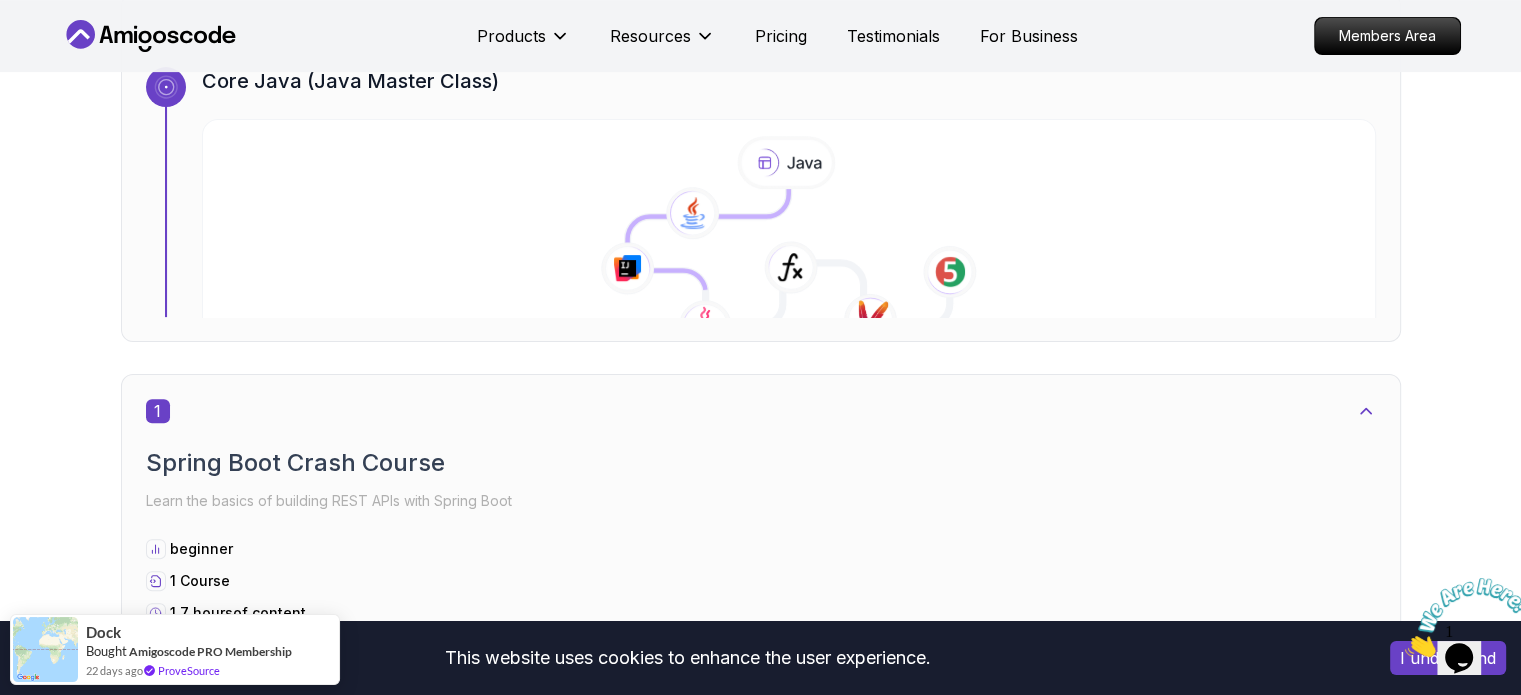 scroll, scrollTop: 811, scrollLeft: 0, axis: vertical 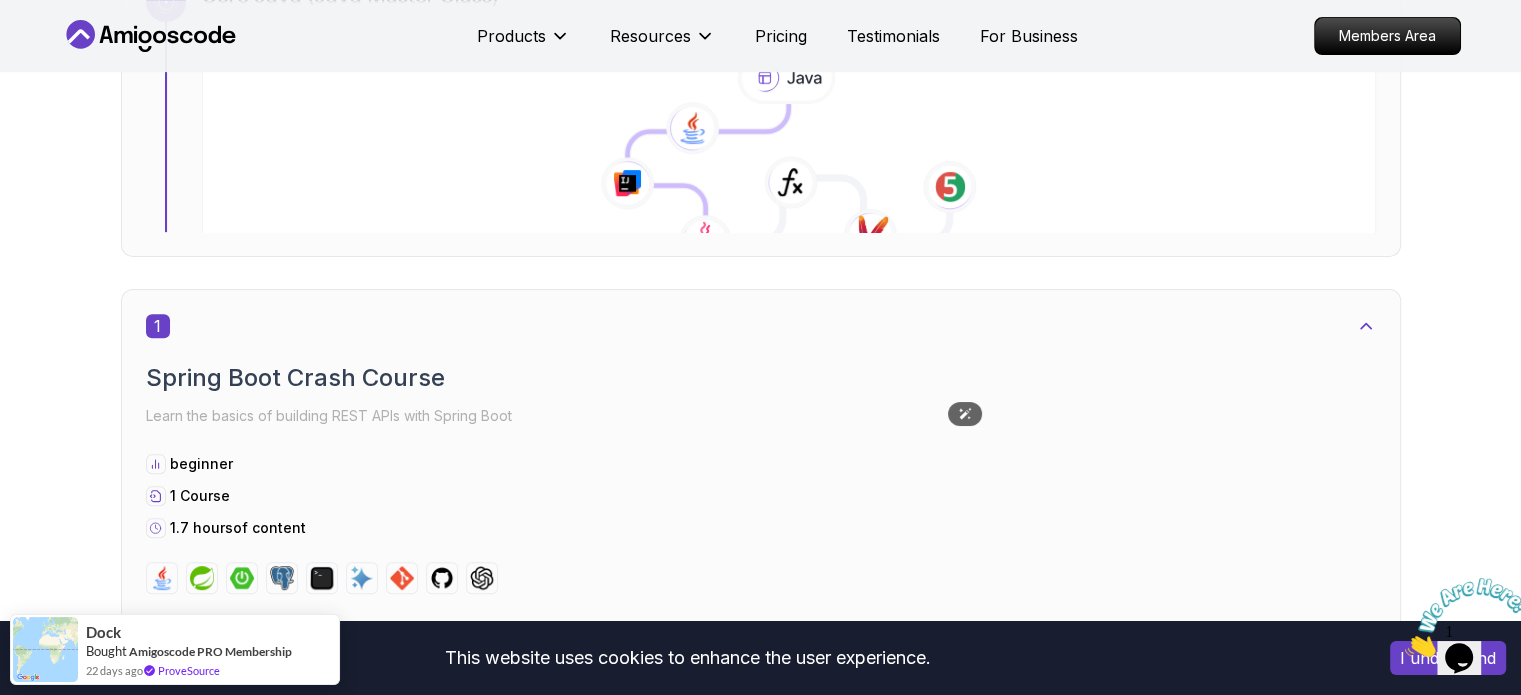 click at bounding box center (489, 762) 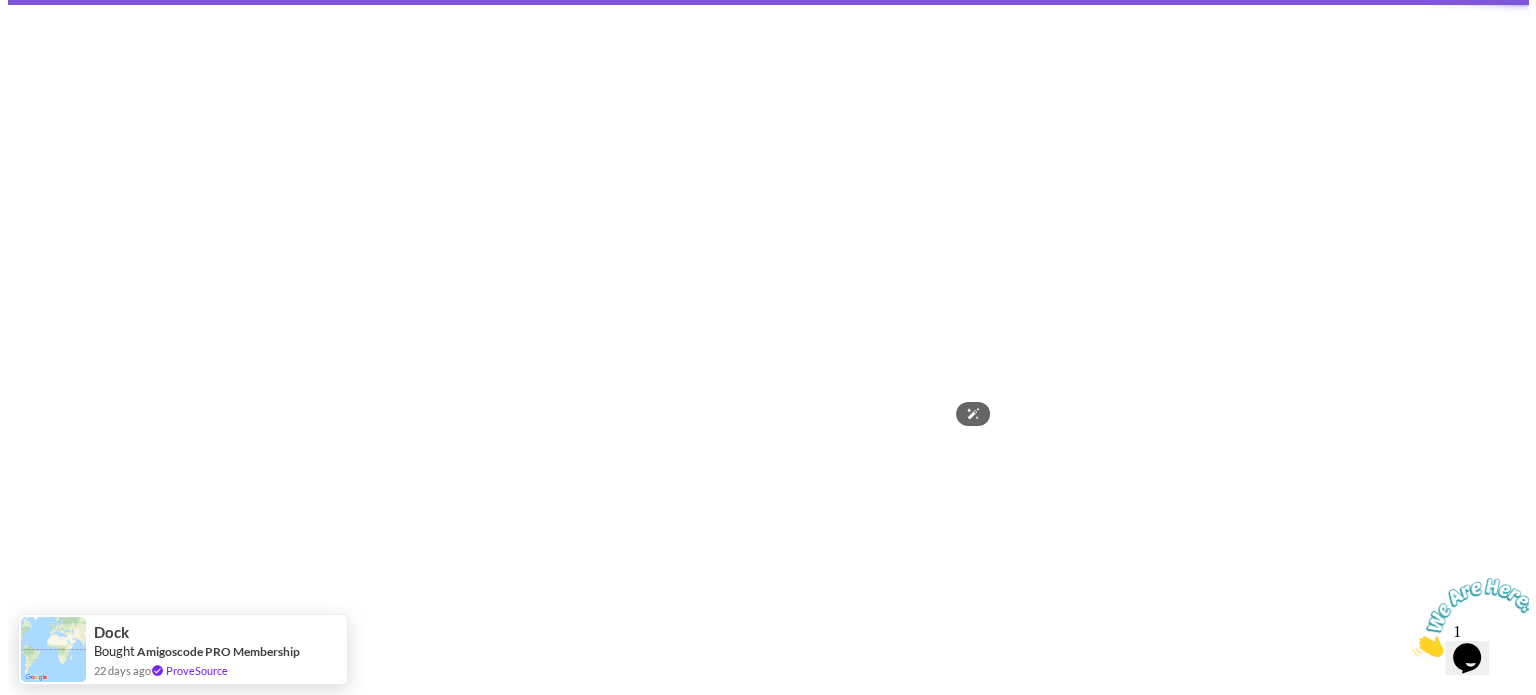 scroll, scrollTop: 0, scrollLeft: 0, axis: both 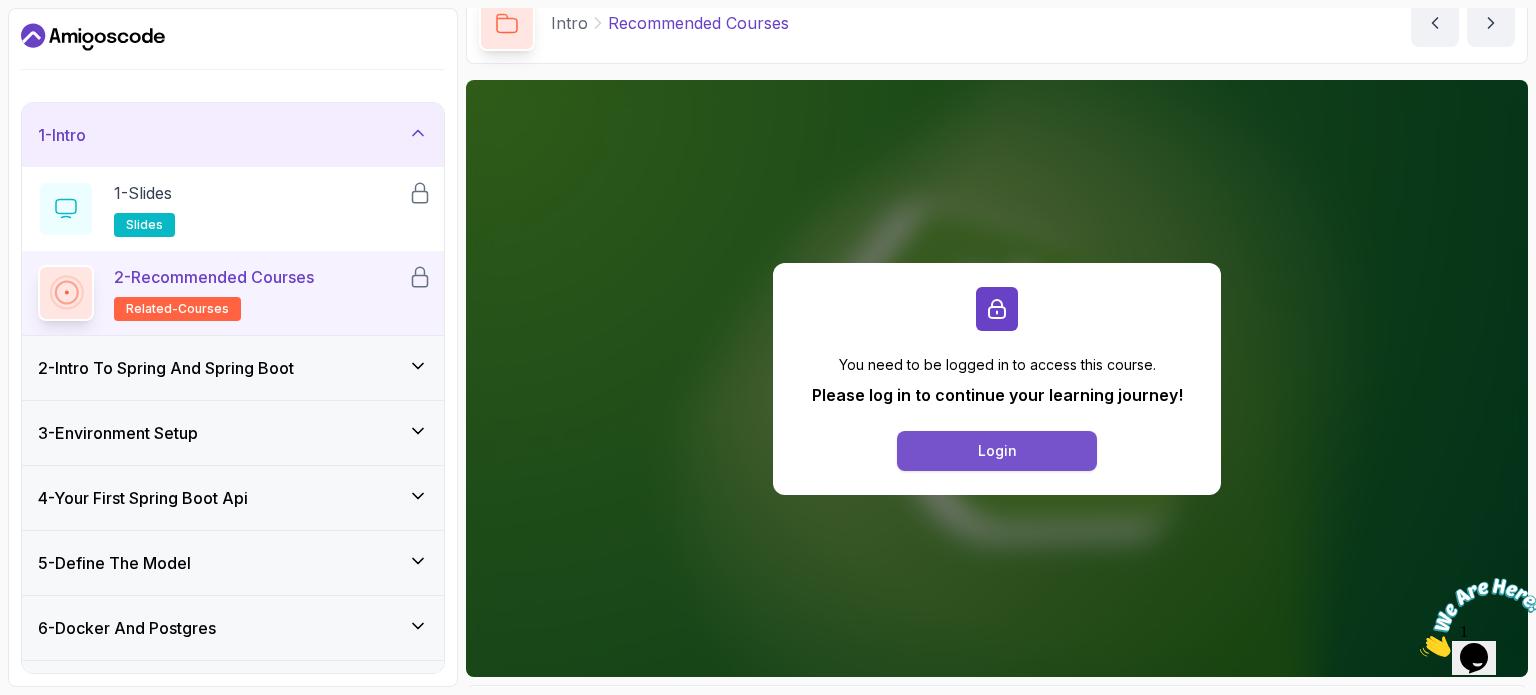 click on "Login" at bounding box center [997, 451] 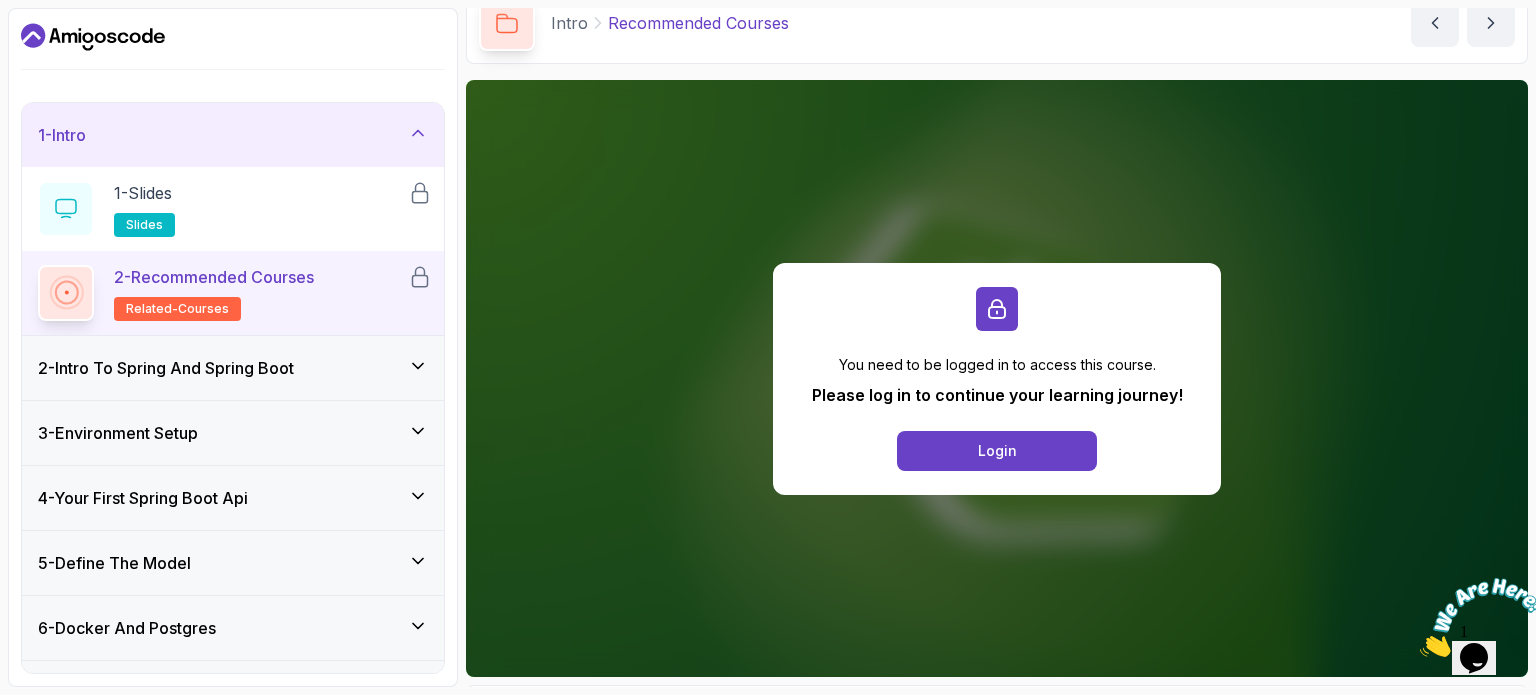 click on "2  -  Intro To Spring And Spring Boot" at bounding box center (233, 368) 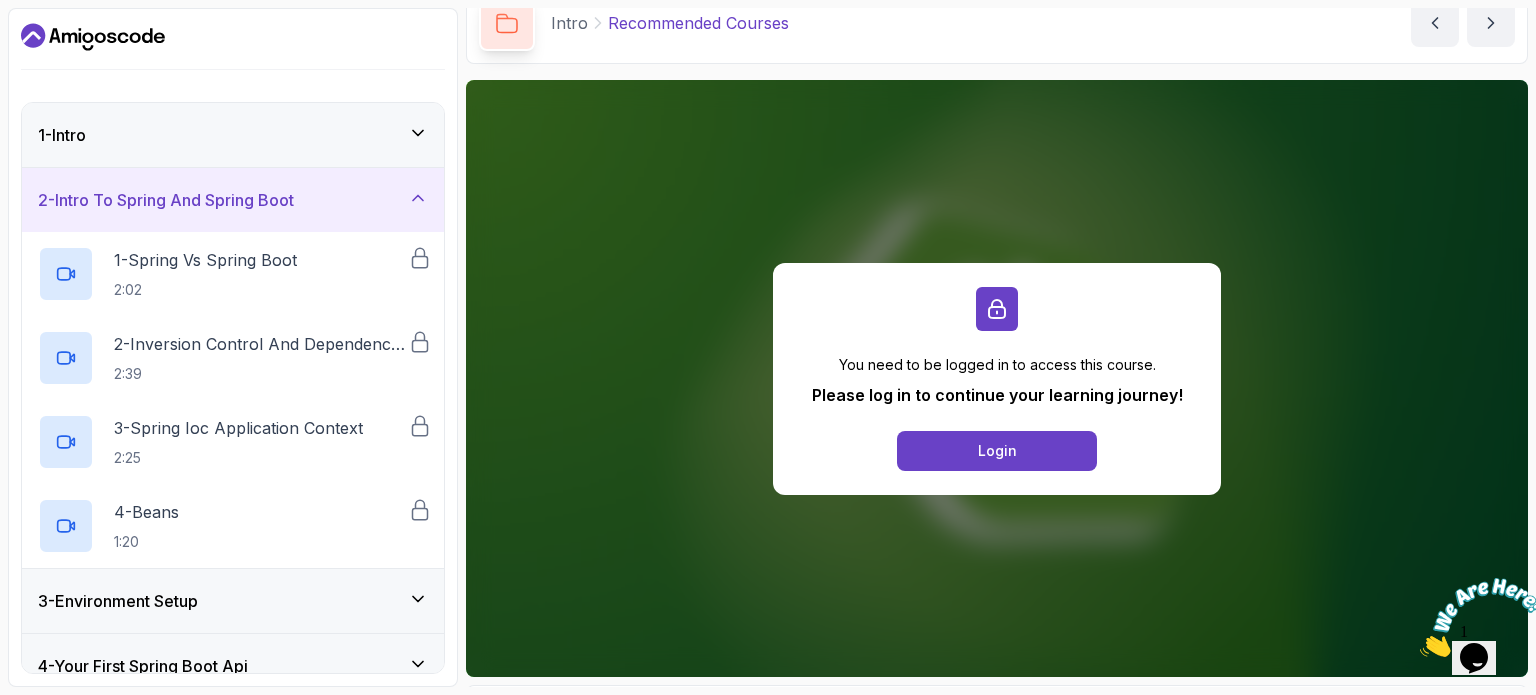 click on "3  -  Environment Setup" at bounding box center (233, 601) 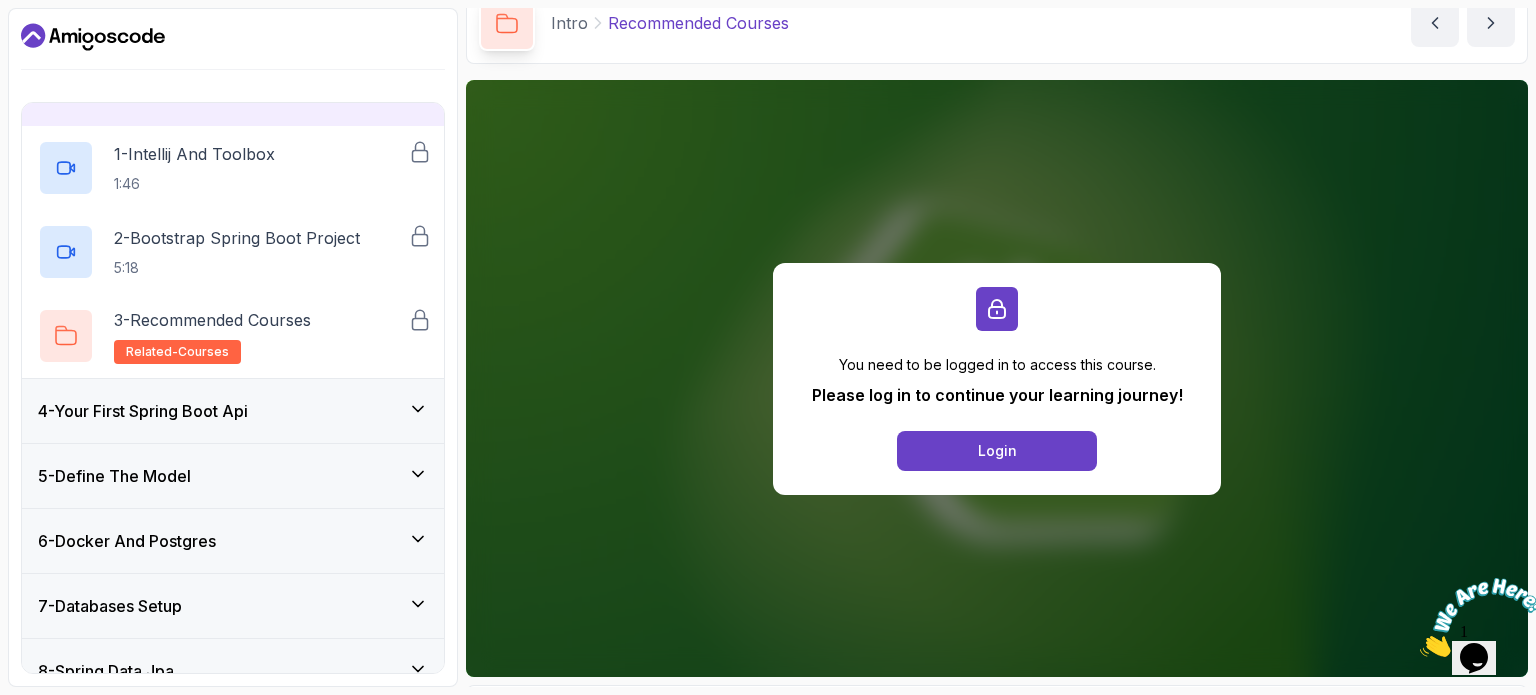 scroll, scrollTop: 172, scrollLeft: 0, axis: vertical 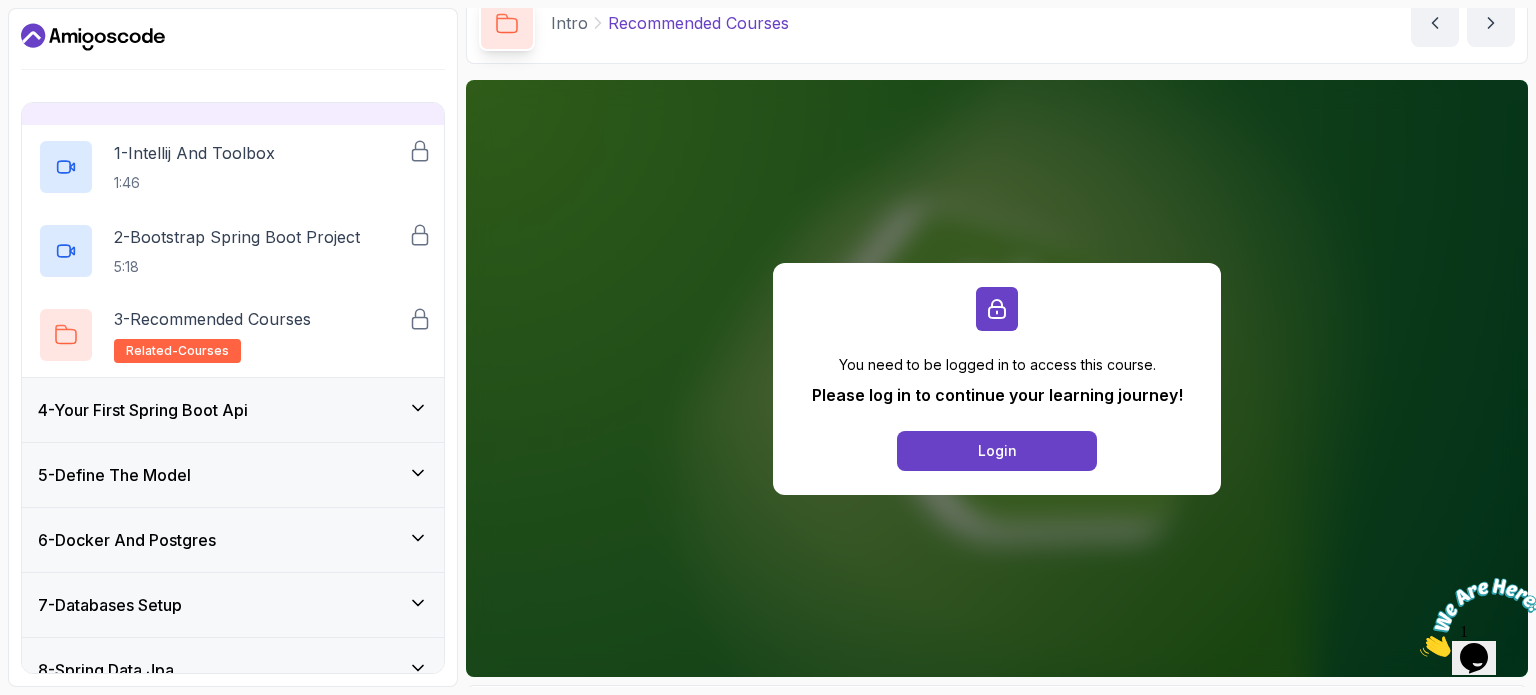 click on "4  -  Your First Spring Boot Api" at bounding box center (233, 410) 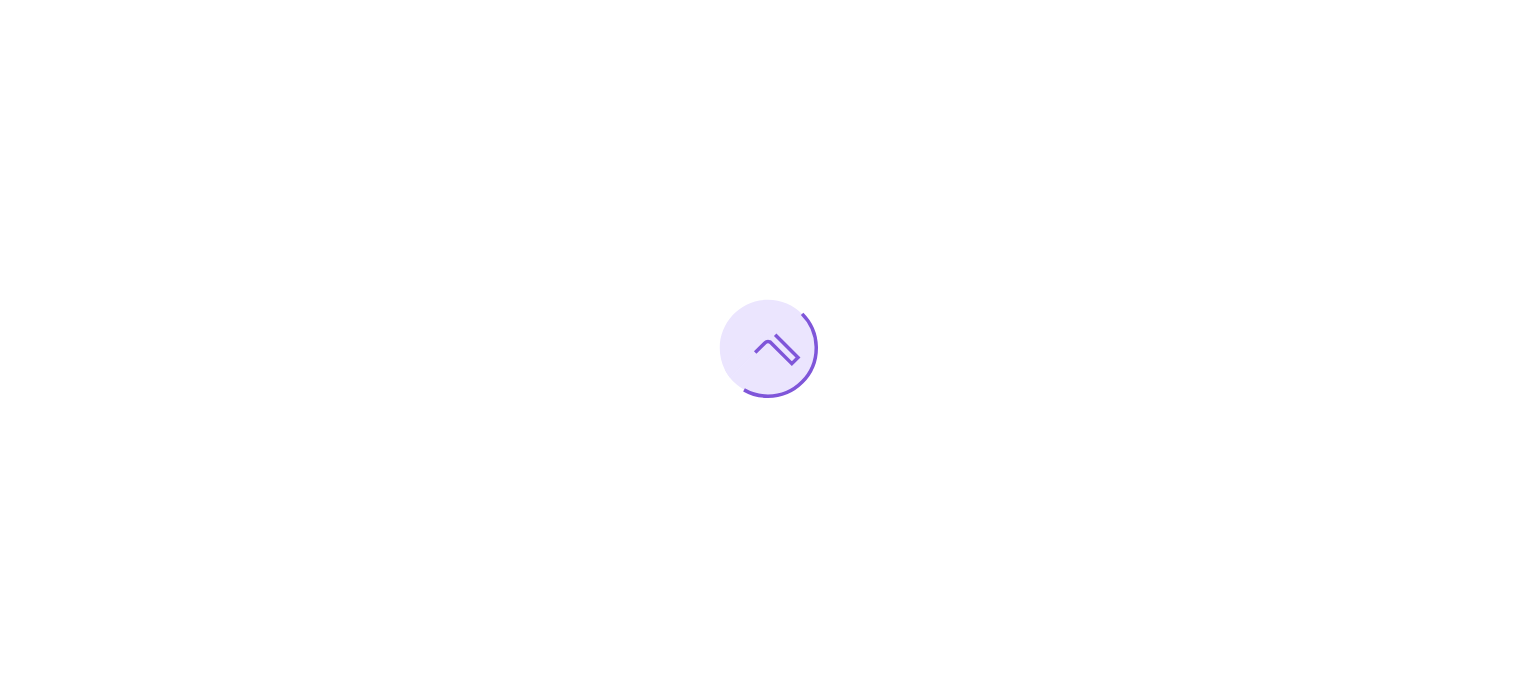 scroll, scrollTop: 0, scrollLeft: 0, axis: both 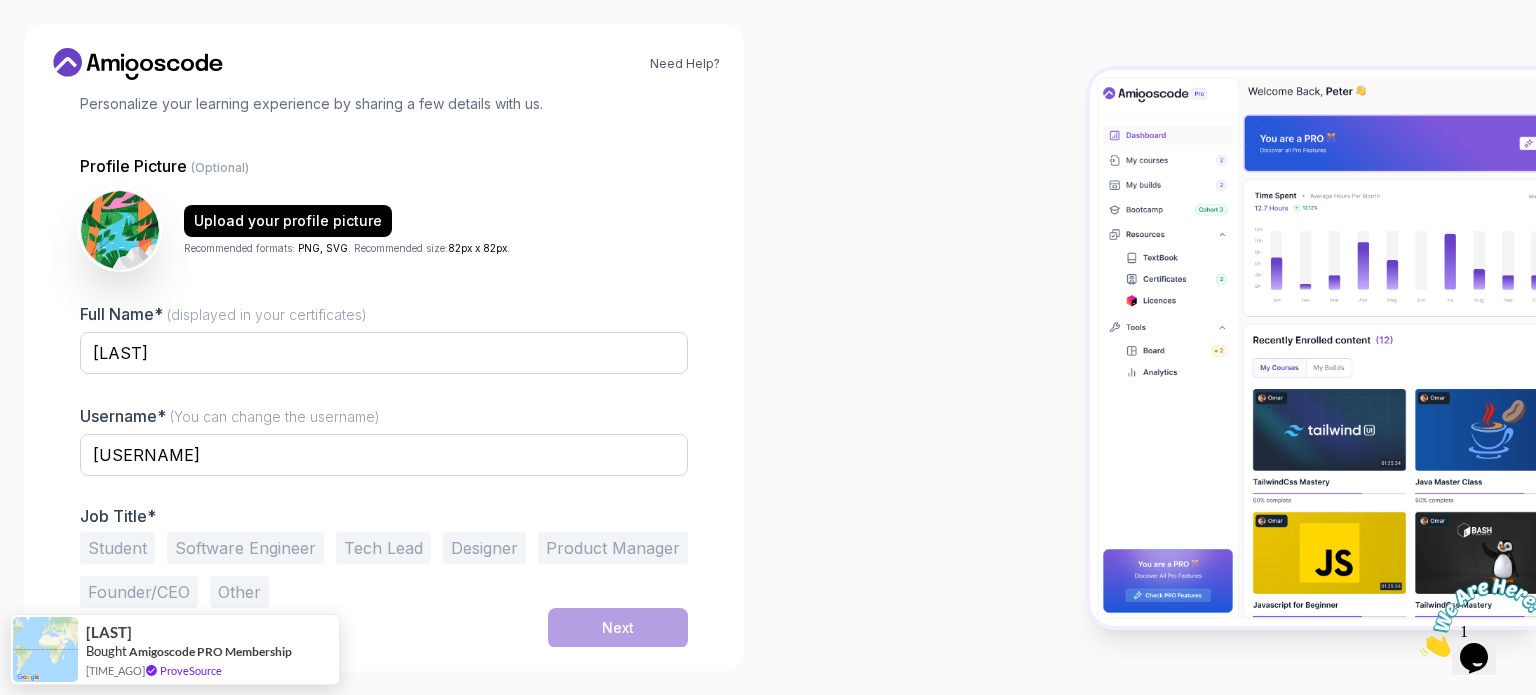 click on "Software Engineer" at bounding box center [245, 548] 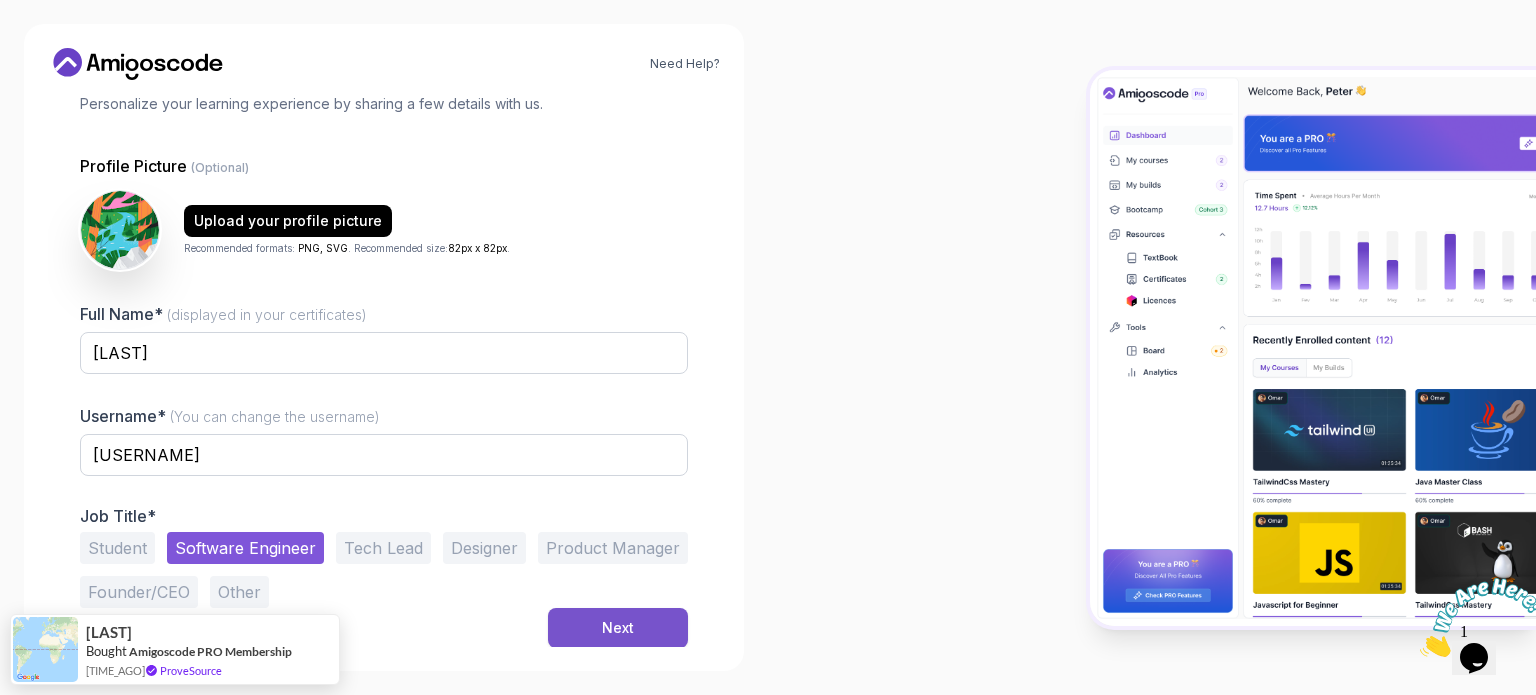 click on "Next" at bounding box center (618, 628) 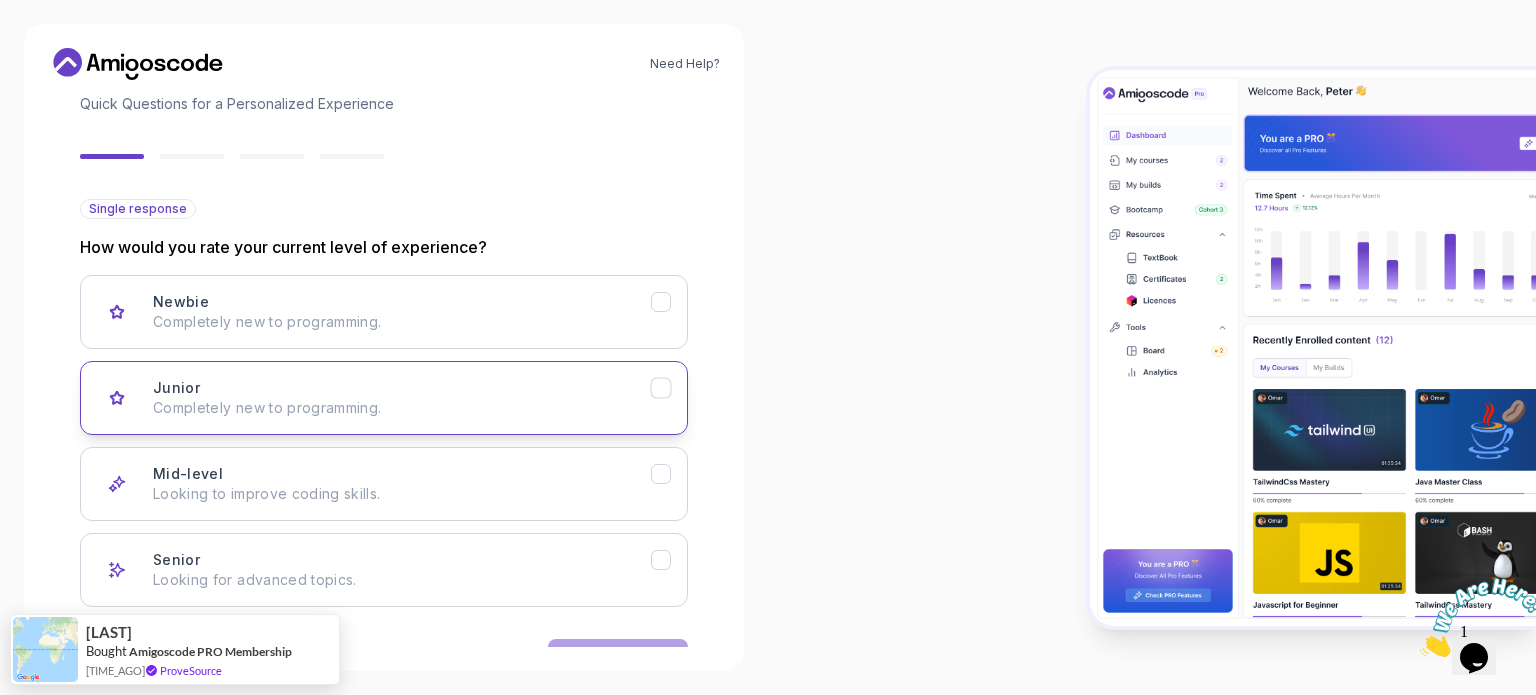 click on "Completely new to programming." at bounding box center [402, 408] 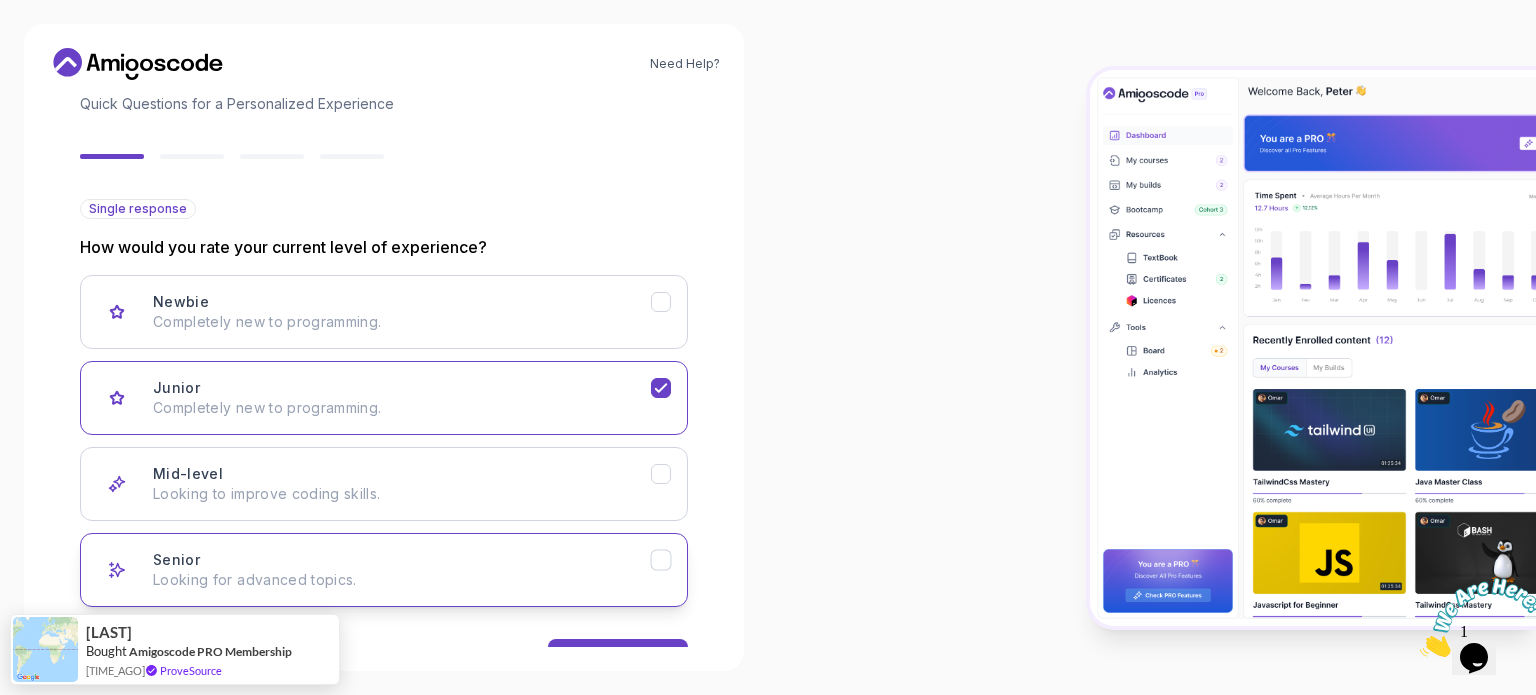 scroll, scrollTop: 200, scrollLeft: 0, axis: vertical 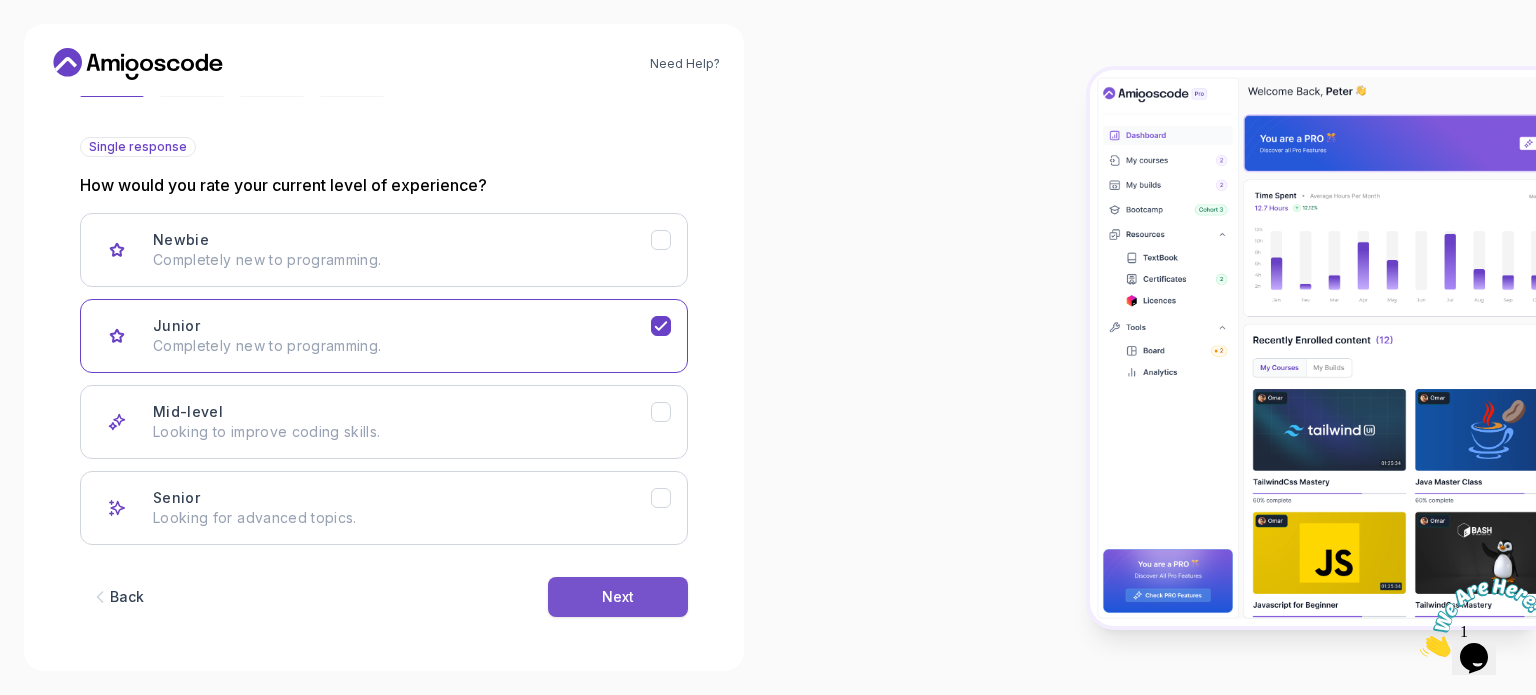 click on "Next" at bounding box center [618, 597] 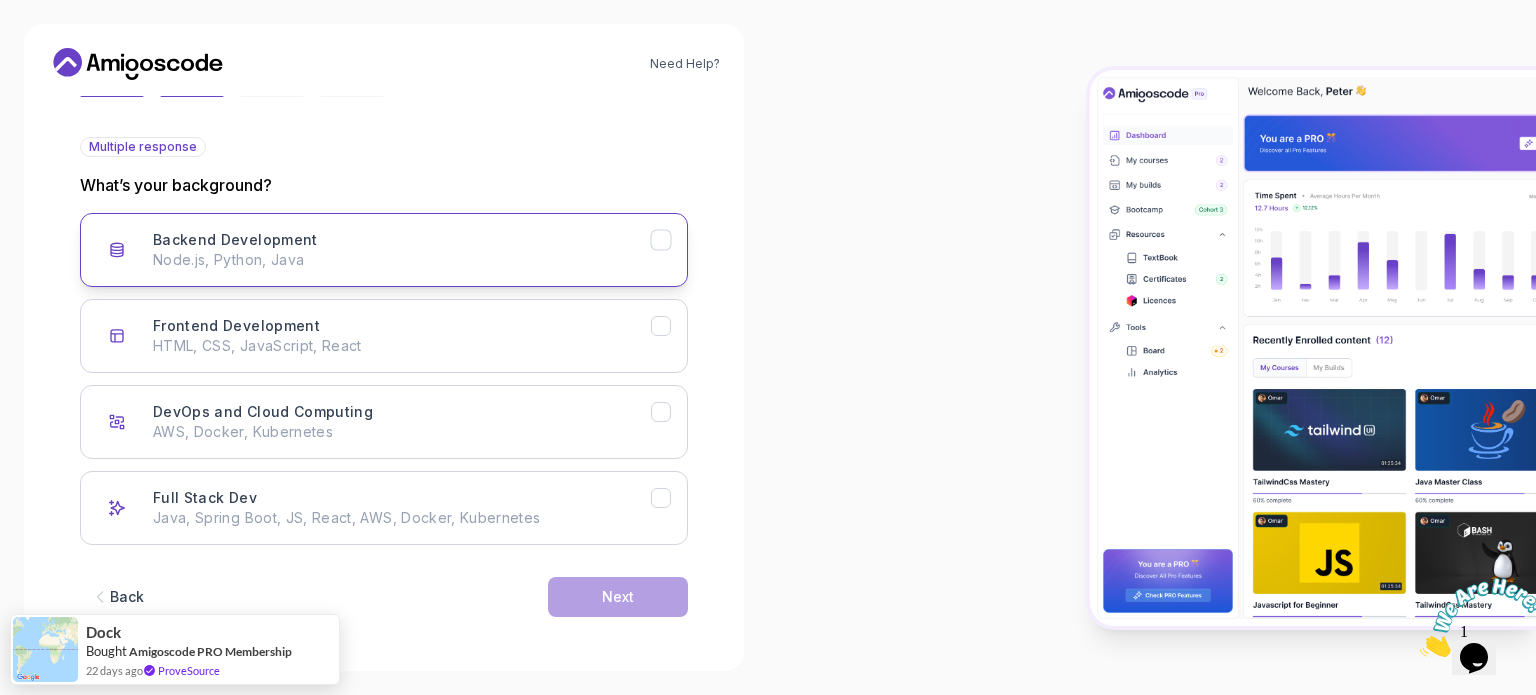 click on "Node.js, Python, Java" at bounding box center [402, 260] 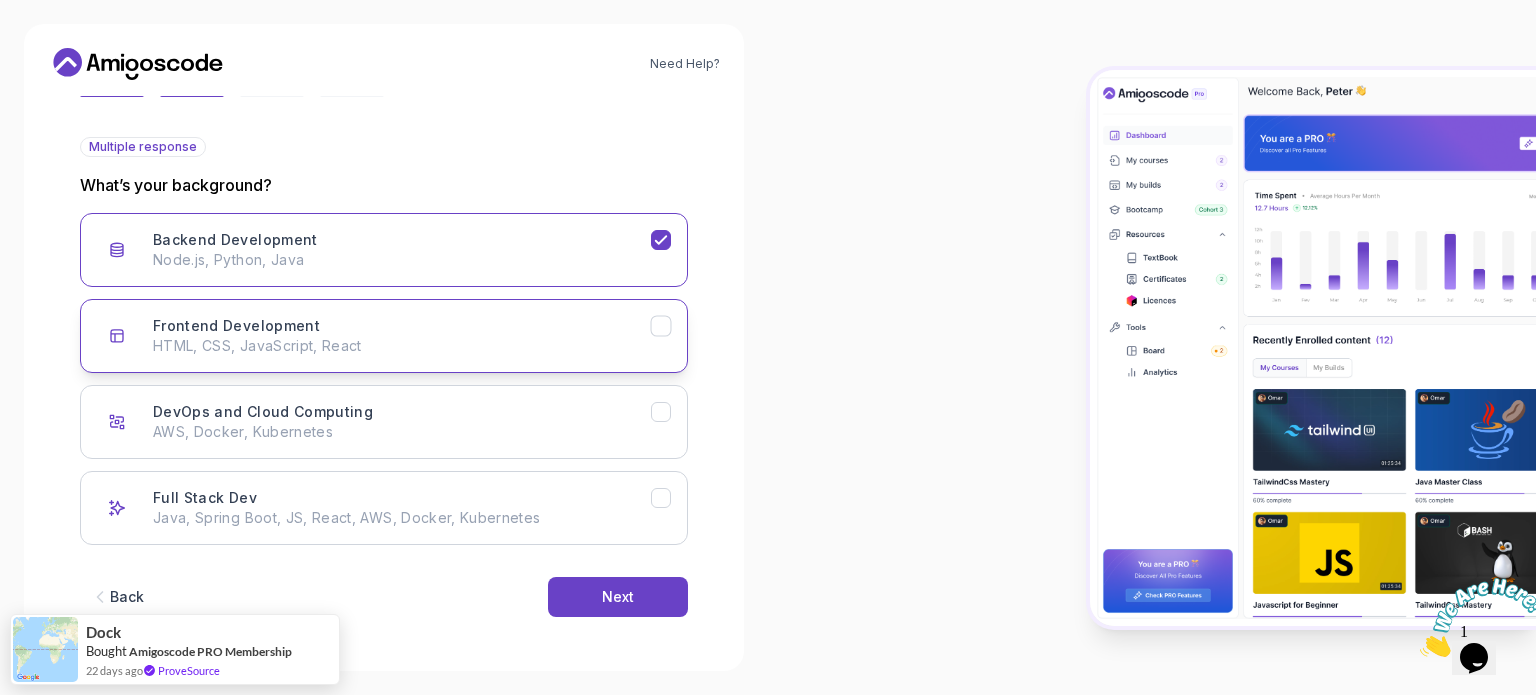 click on "HTML, CSS, JavaScript, React" at bounding box center (402, 346) 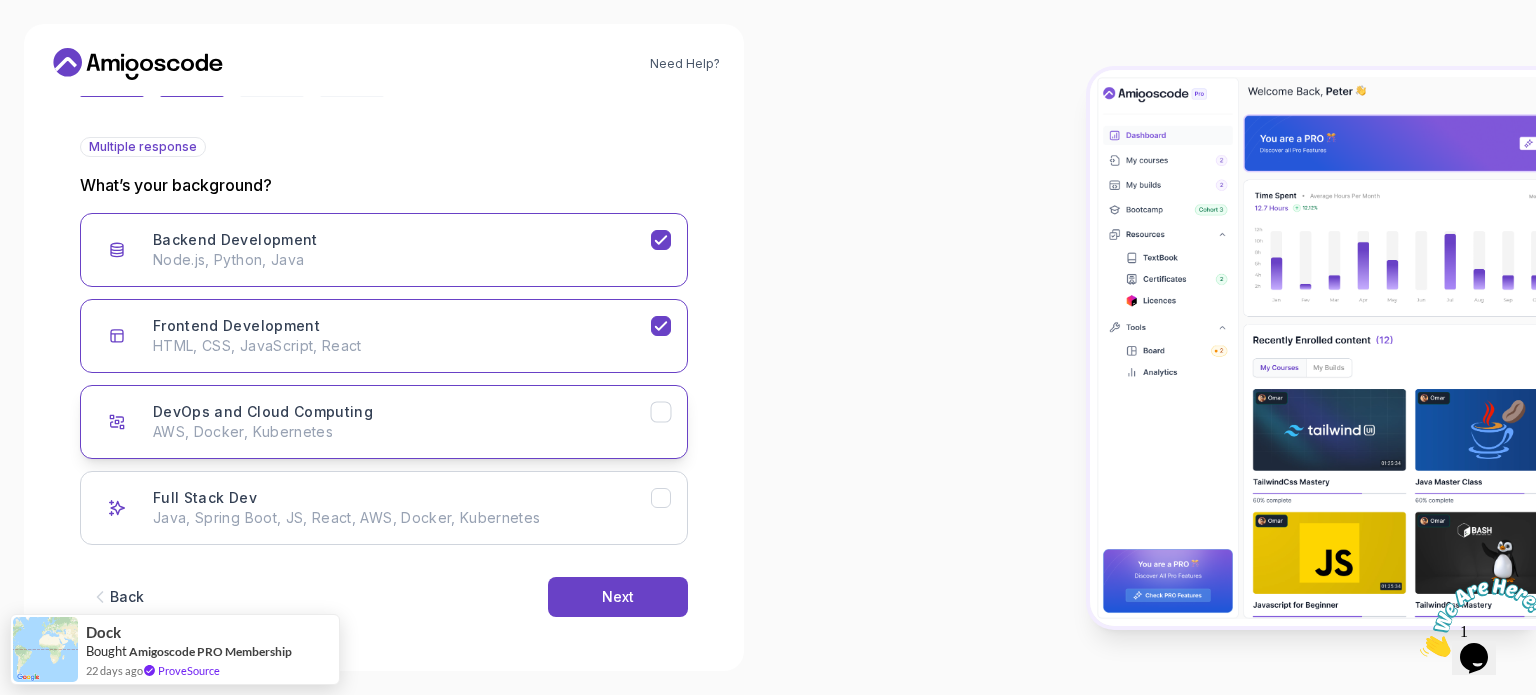 click on "DevOps and Cloud Computing AWS, Docker, Kubernetes" at bounding box center [402, 422] 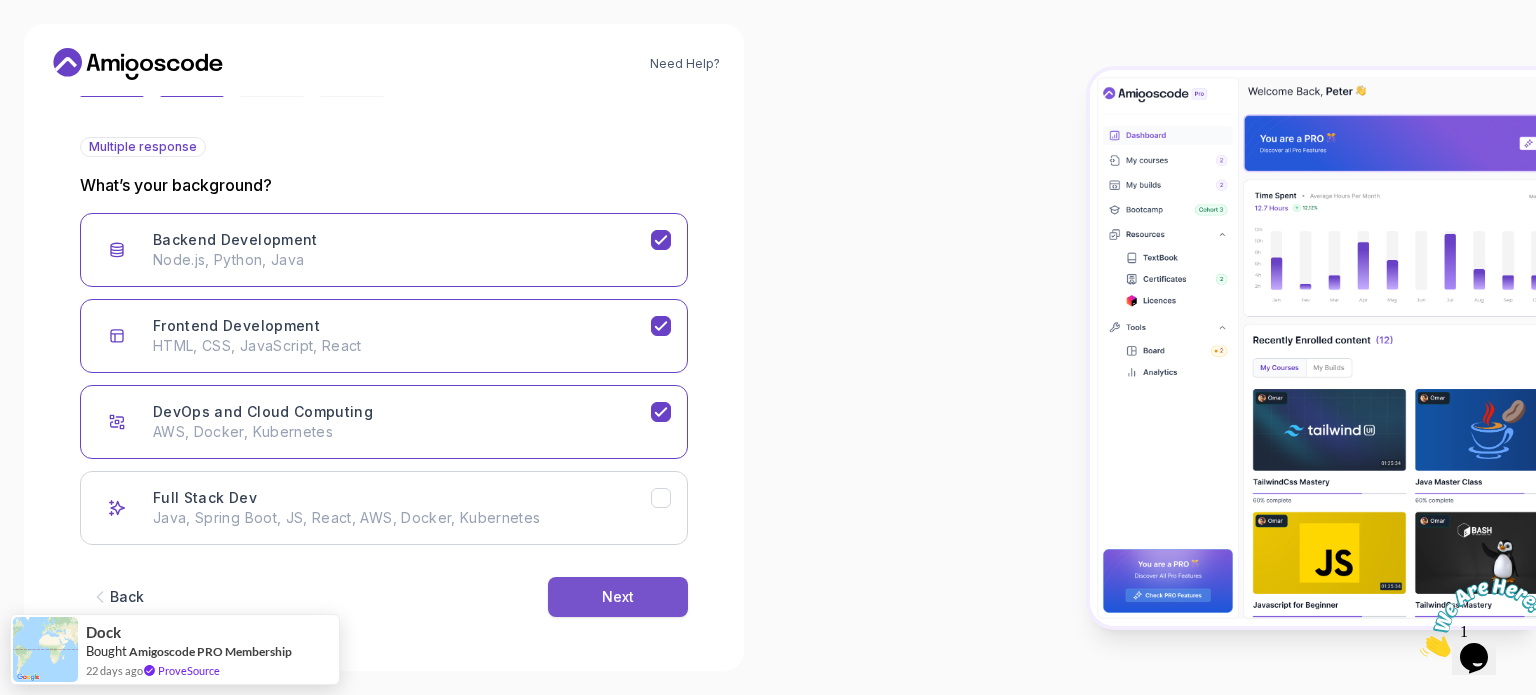 drag, startPoint x: 564, startPoint y: 502, endPoint x: 610, endPoint y: 598, distance: 106.451866 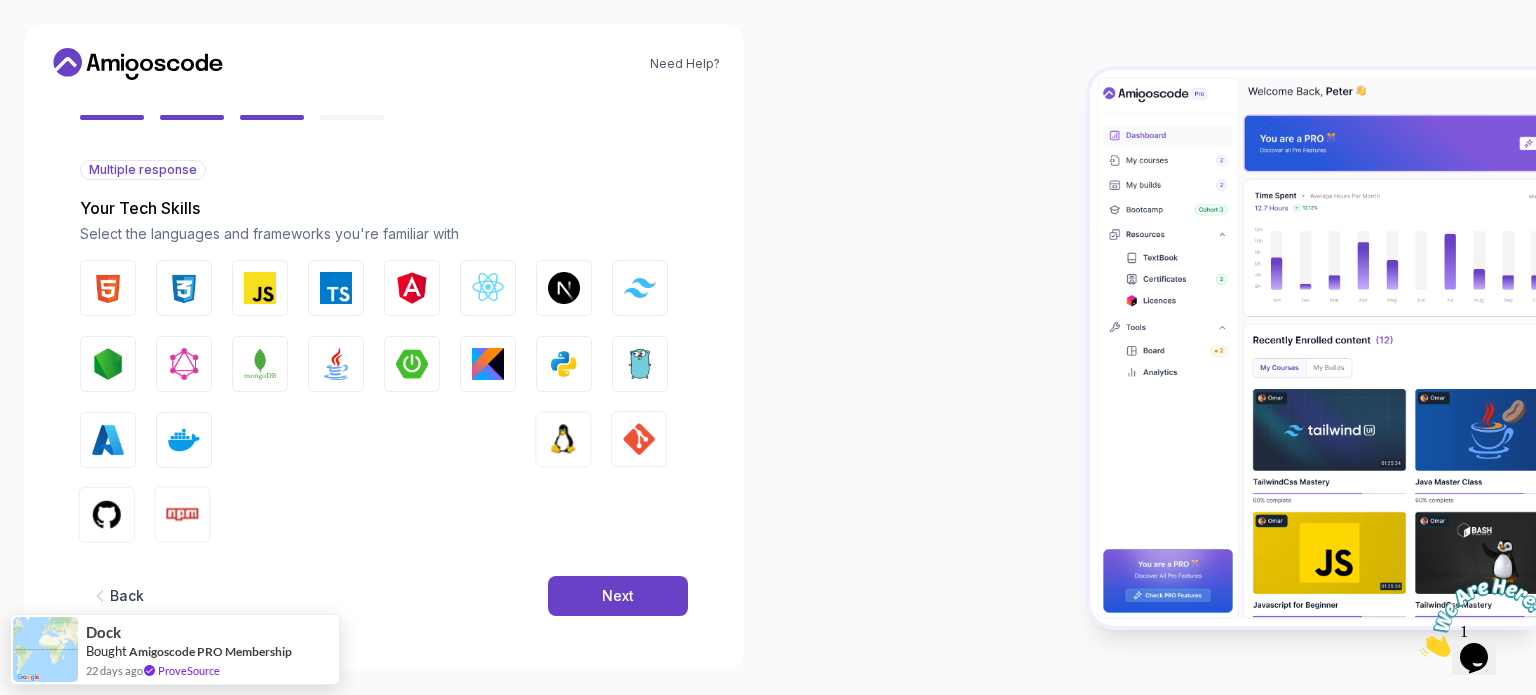 click on "Back" at bounding box center (127, 596) 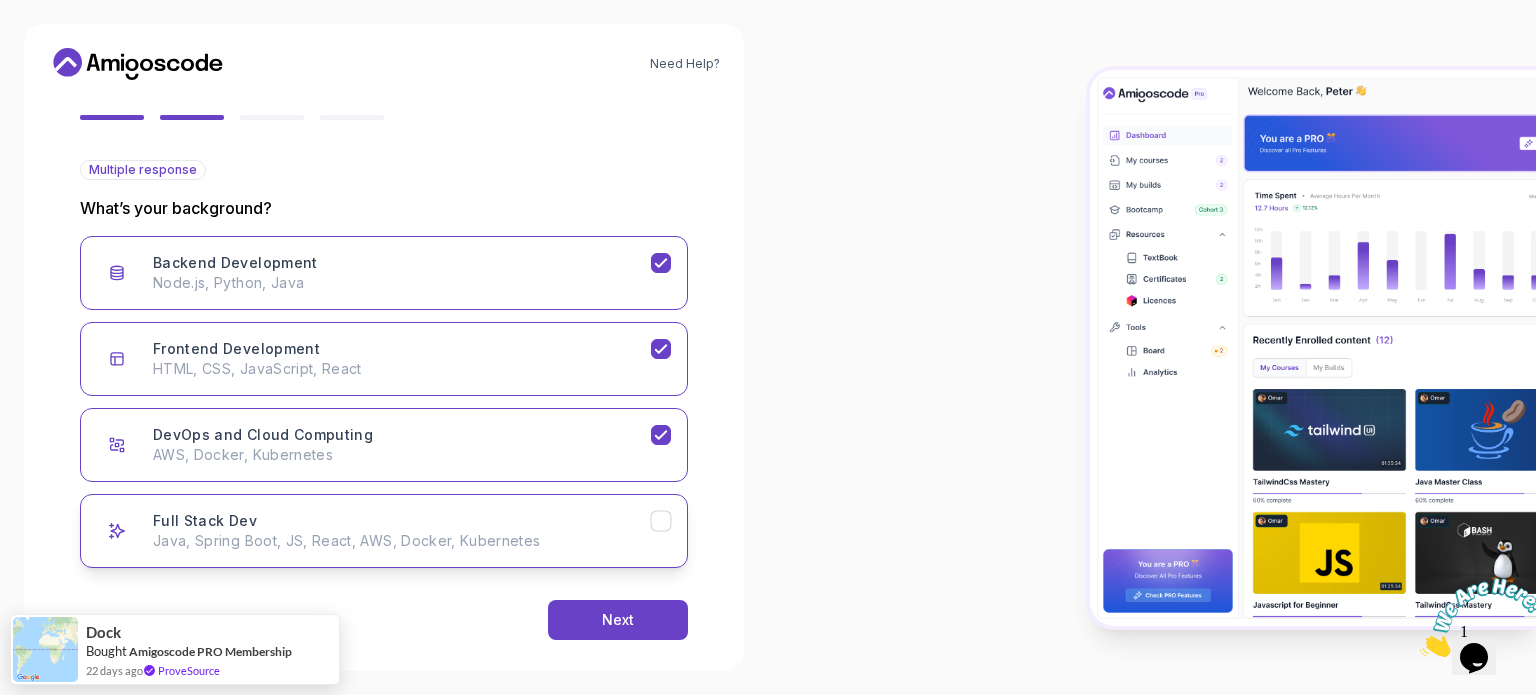 click on "Java, Spring Boot, JS, React, AWS, Docker, Kubernetes" at bounding box center (402, 541) 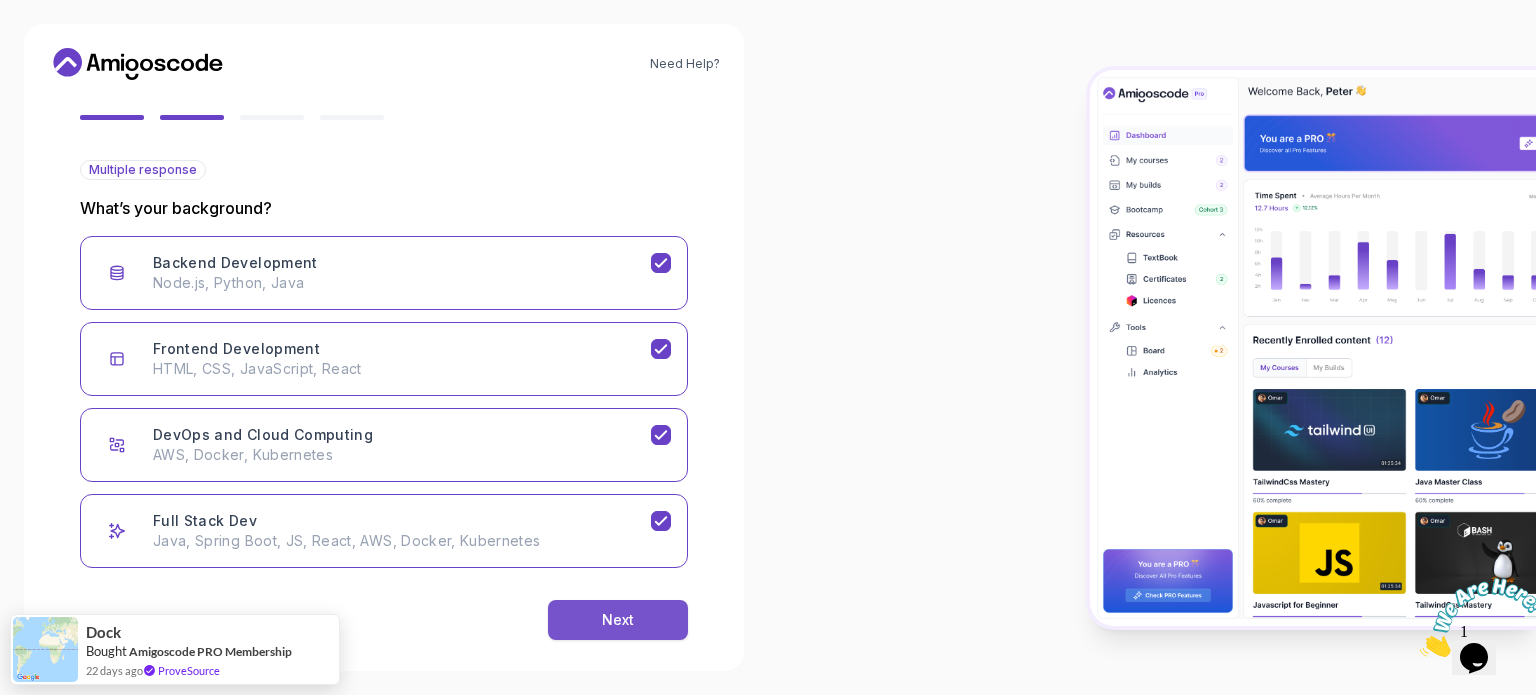 click on "Next" at bounding box center (618, 620) 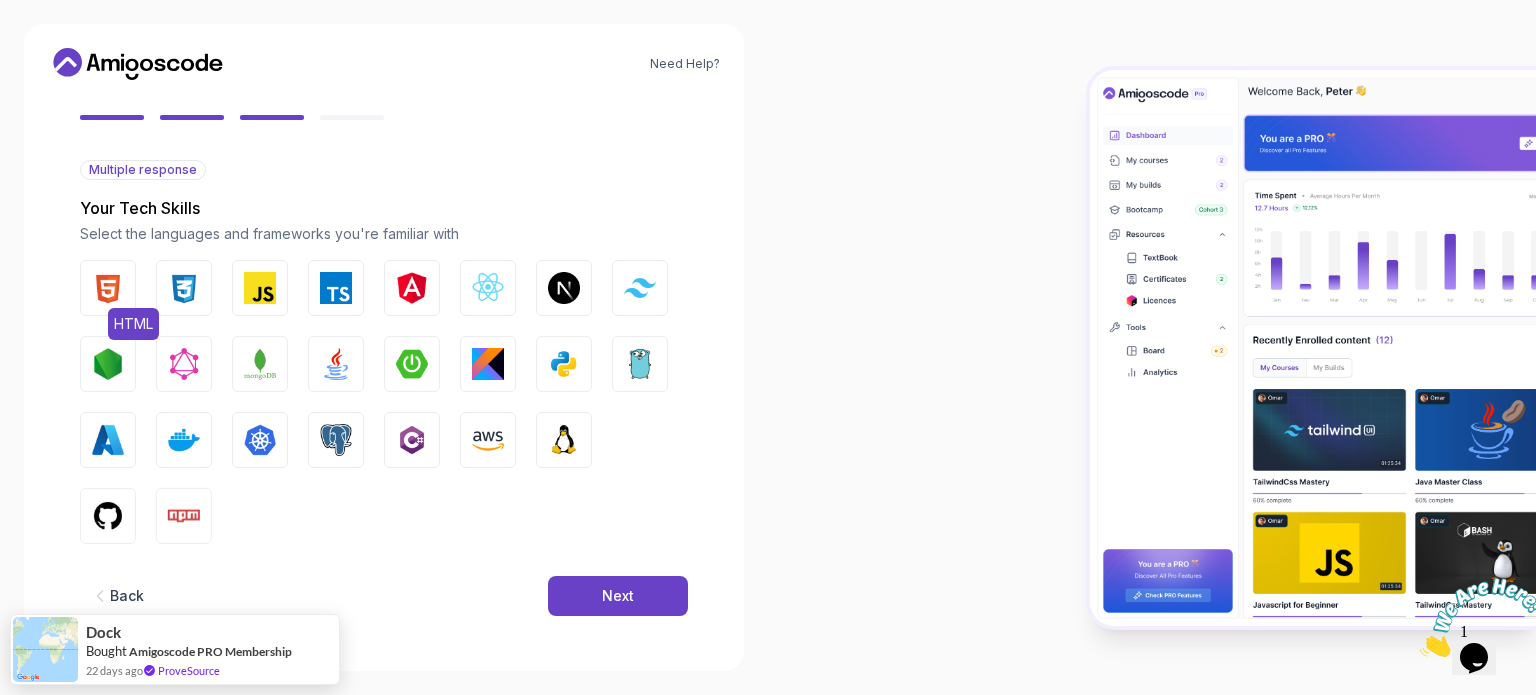 click at bounding box center (108, 288) 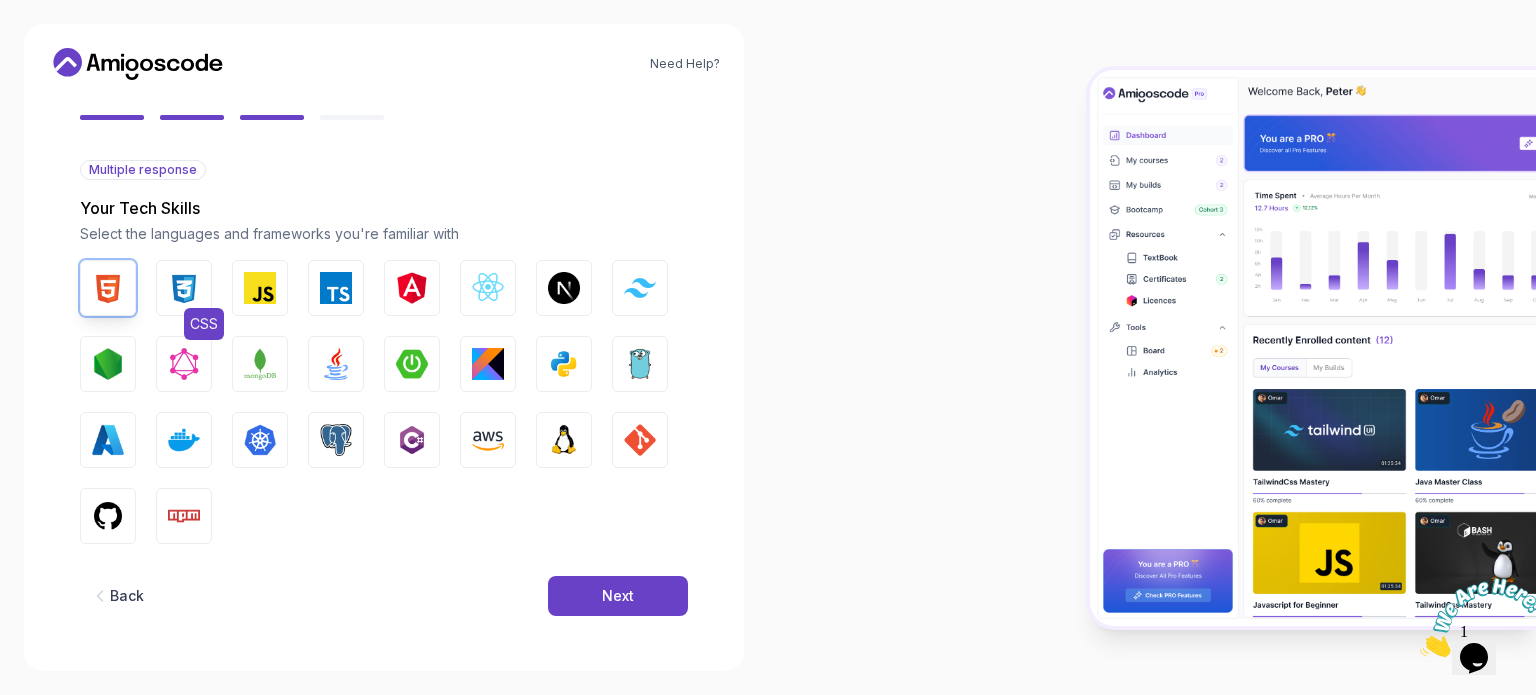 click on "CSS" at bounding box center (184, 288) 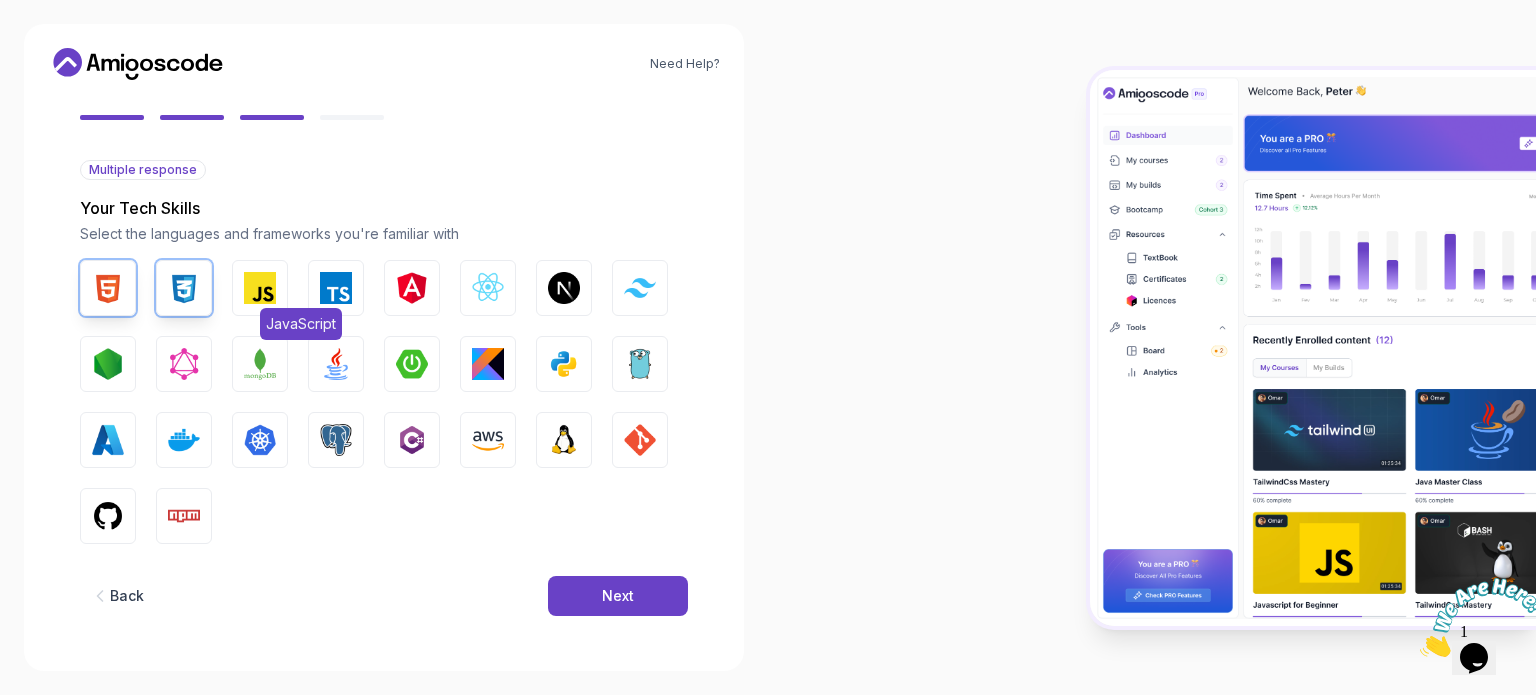 click at bounding box center (260, 288) 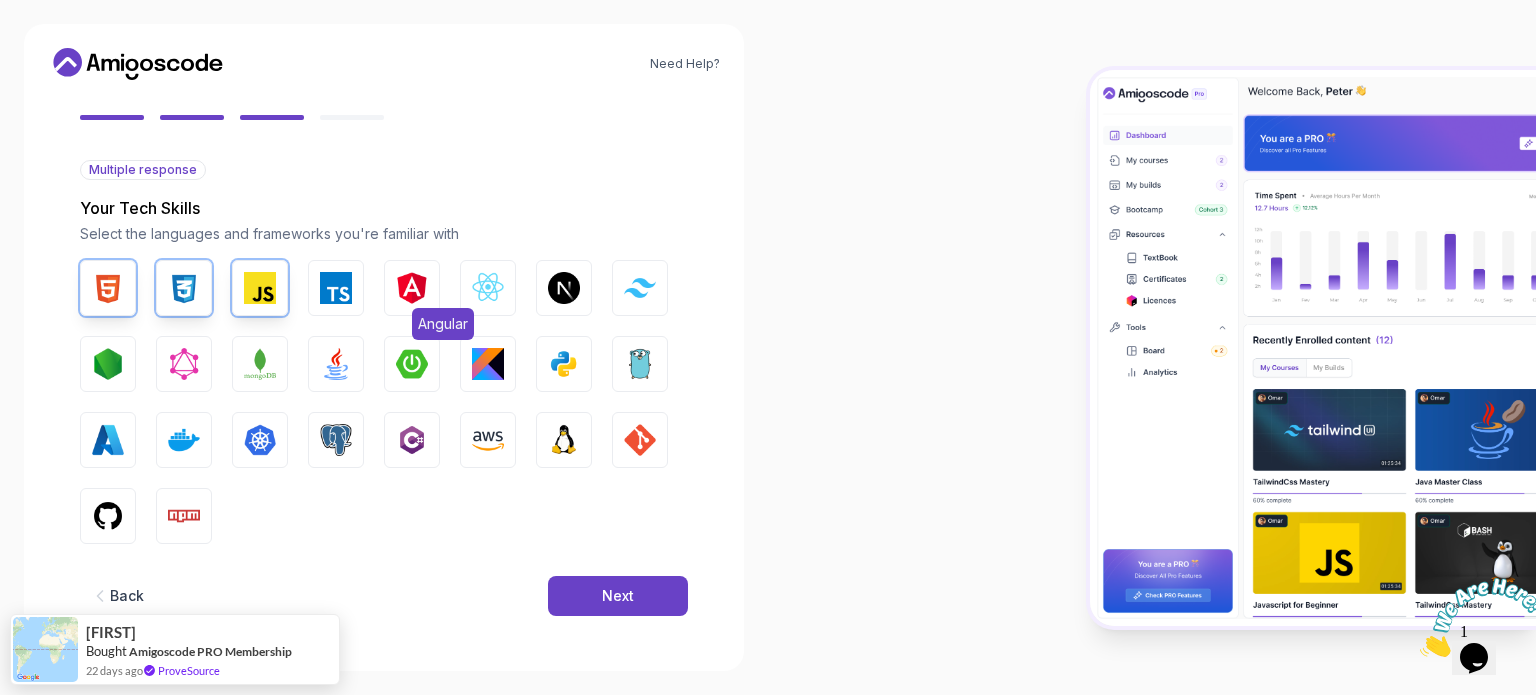 click at bounding box center [412, 288] 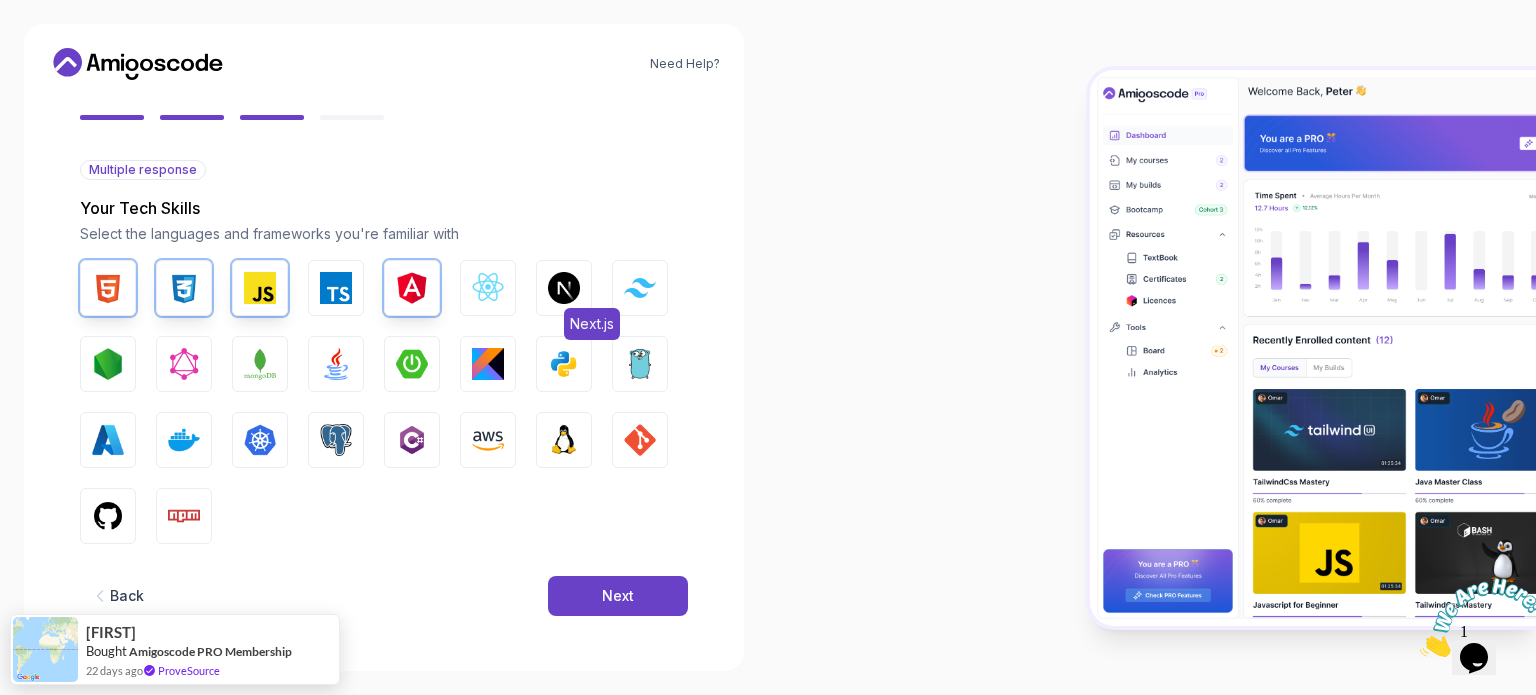 click at bounding box center (564, 288) 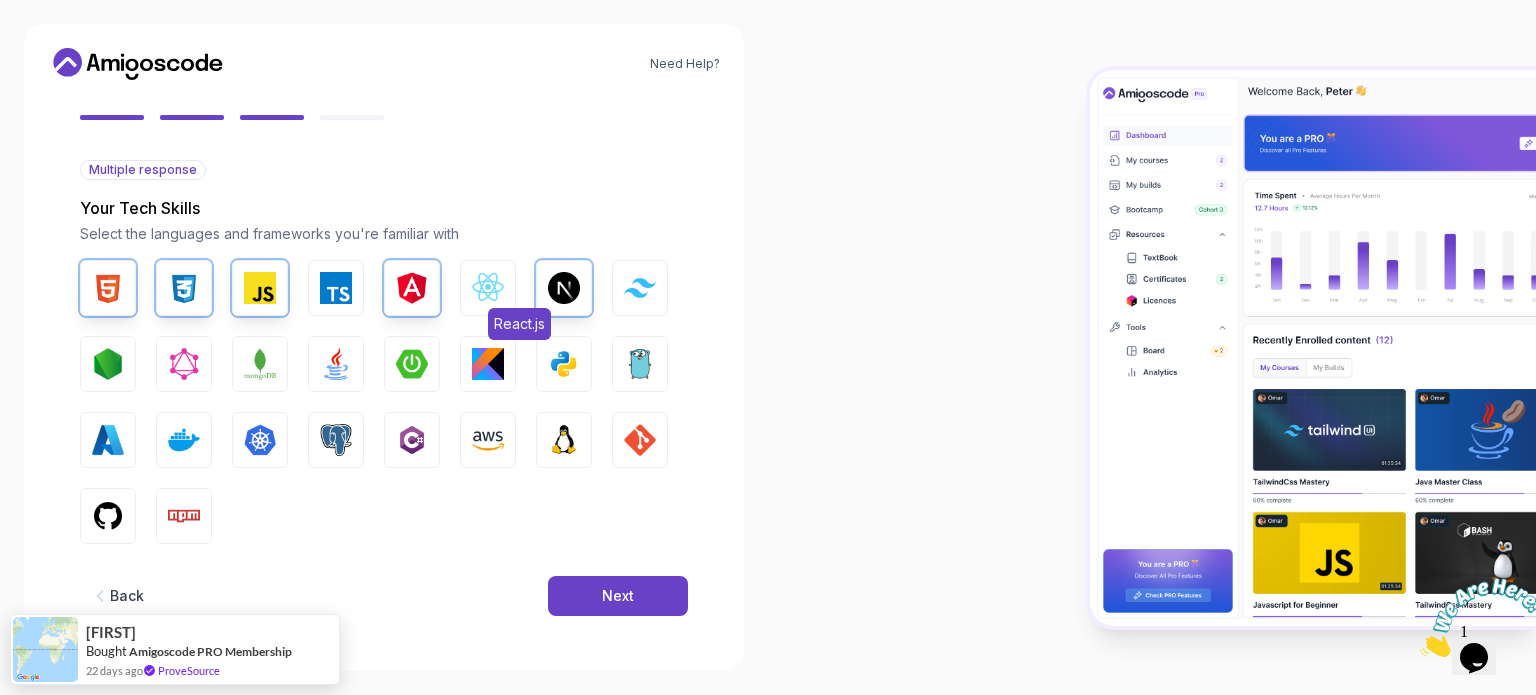 click on "React.js" at bounding box center [488, 288] 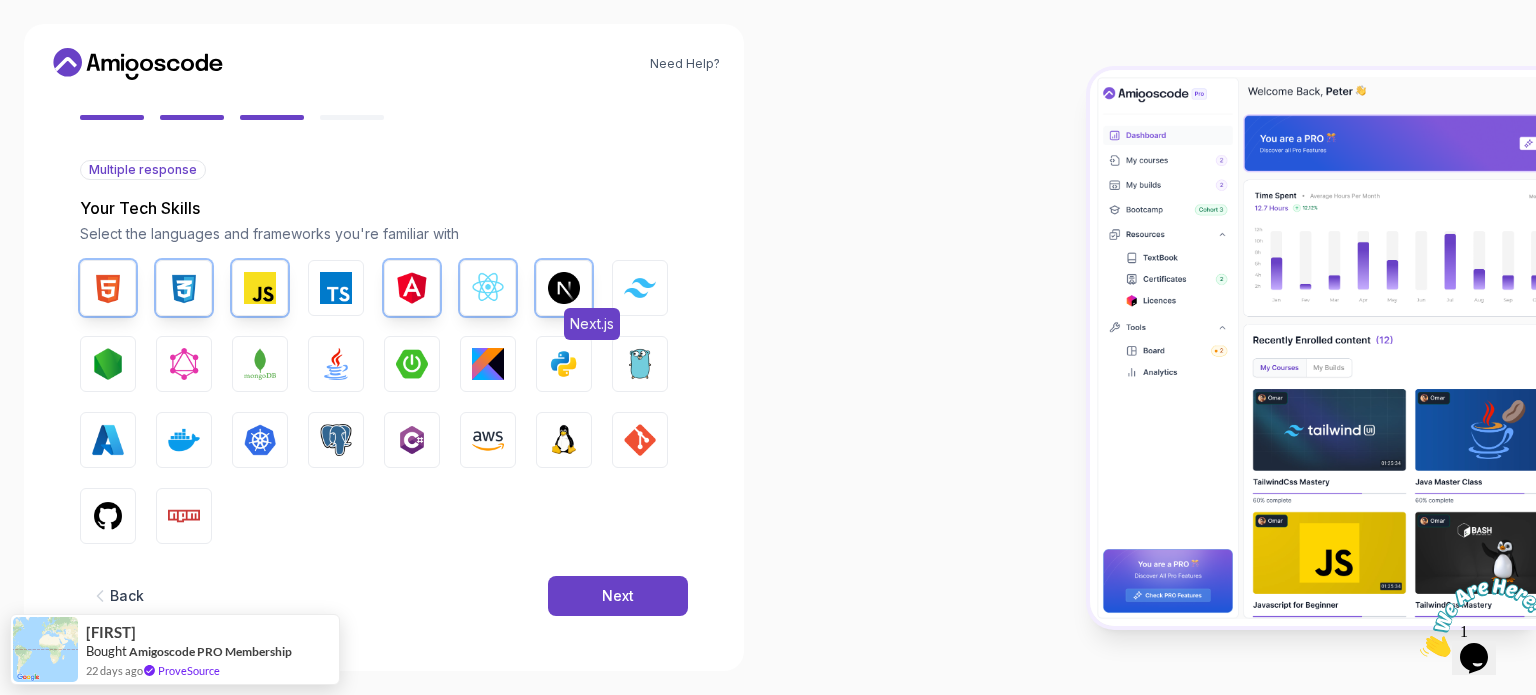 click at bounding box center (564, 288) 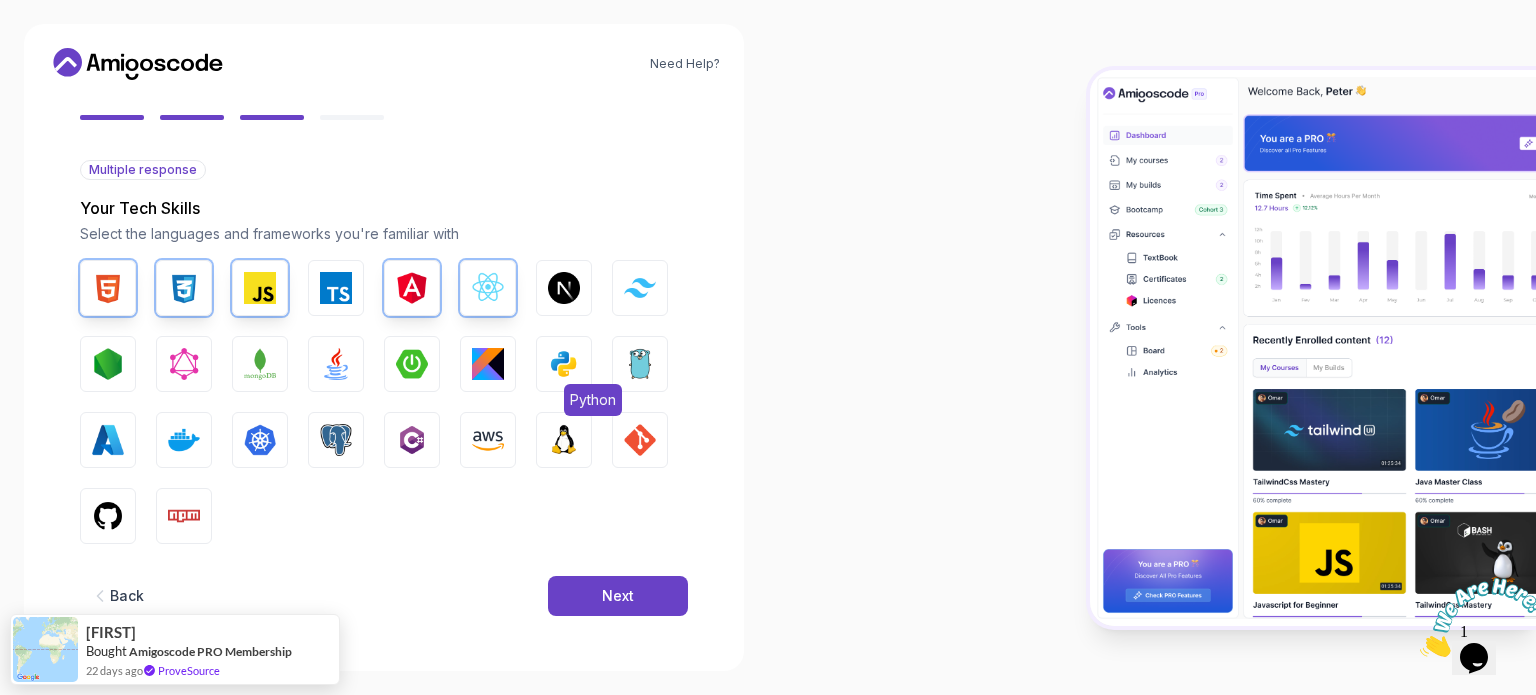 click on "Python" at bounding box center (564, 364) 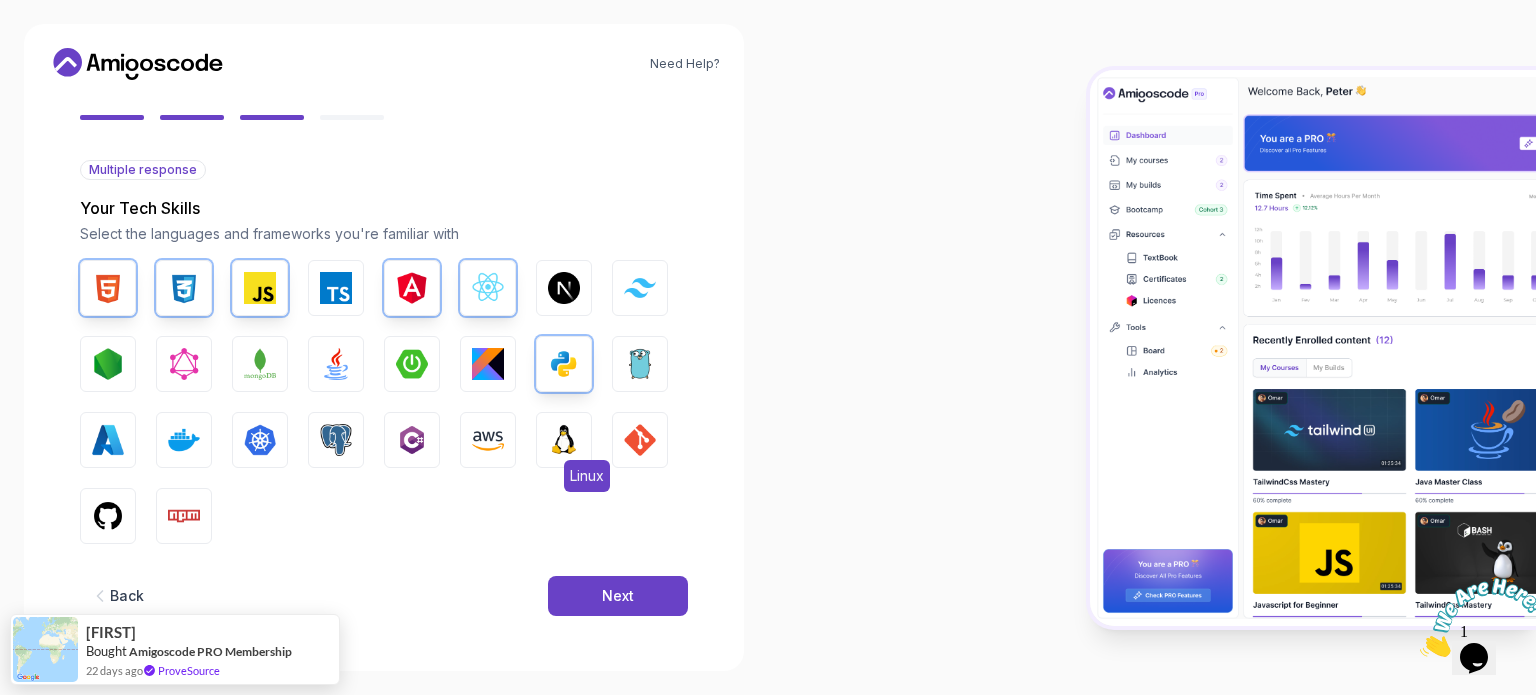 click at bounding box center (564, 440) 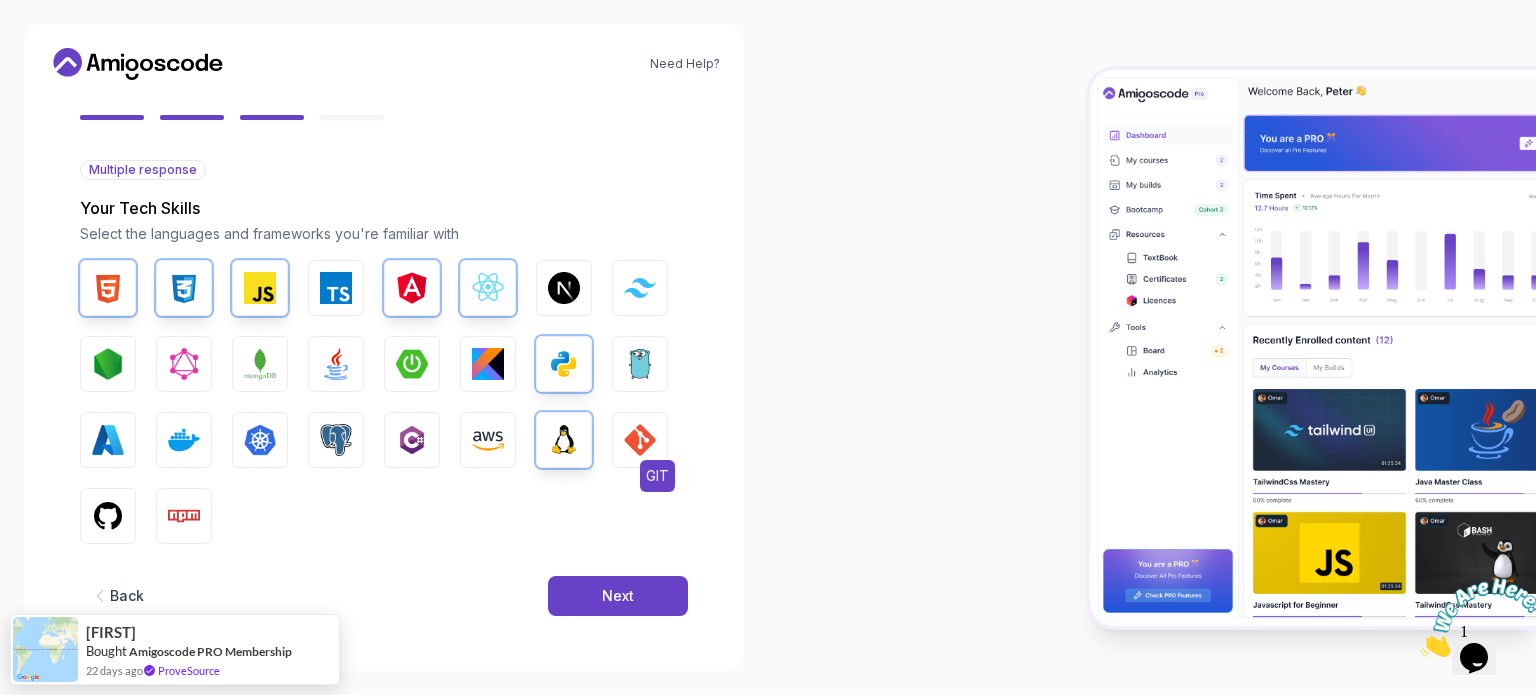click at bounding box center (640, 440) 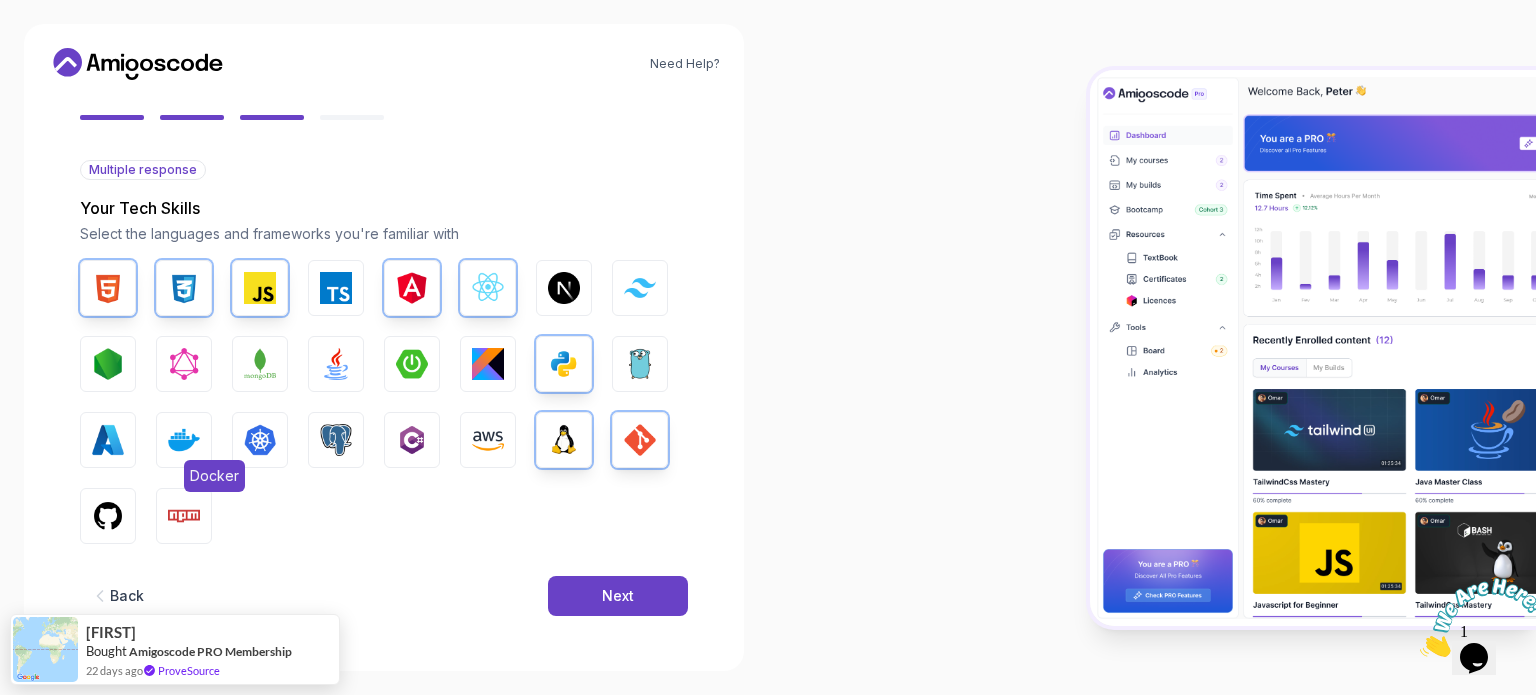 click at bounding box center (184, 440) 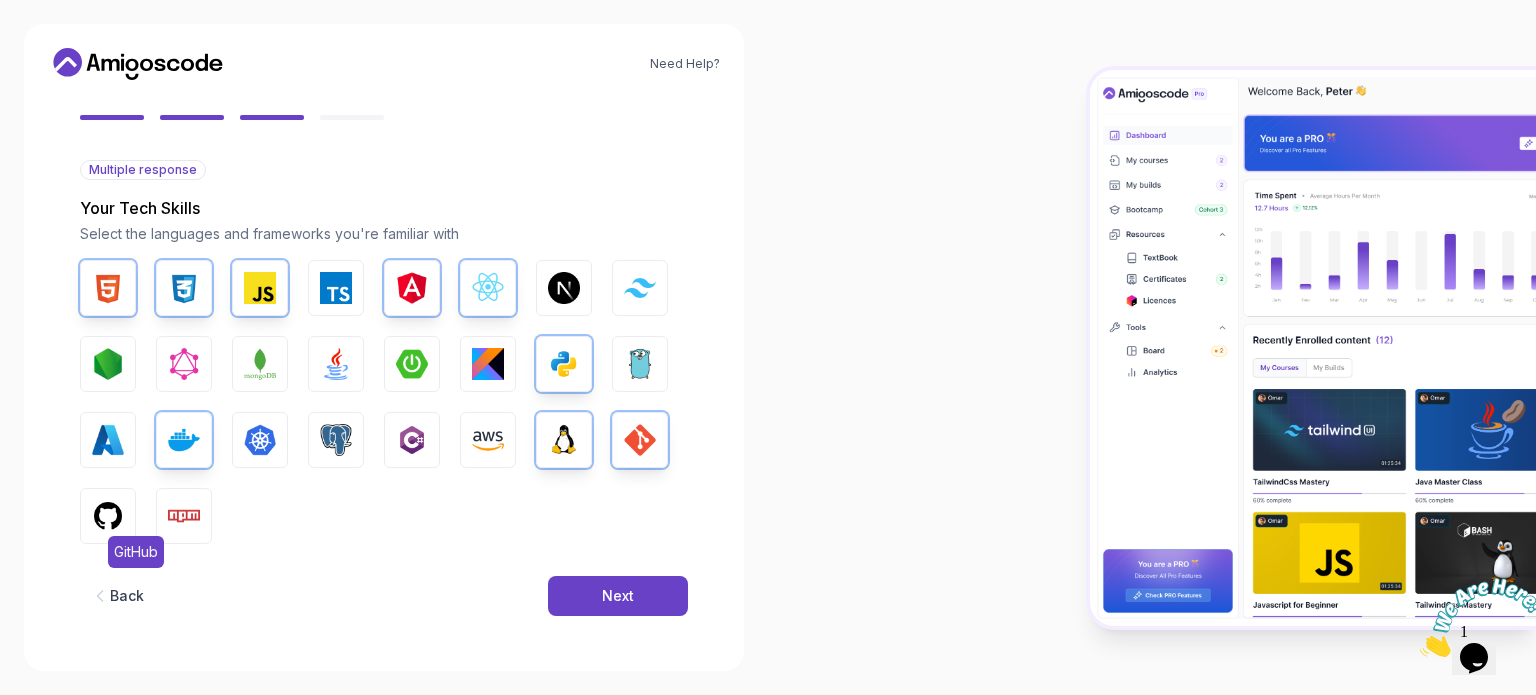 click on "GitHub" at bounding box center (108, 516) 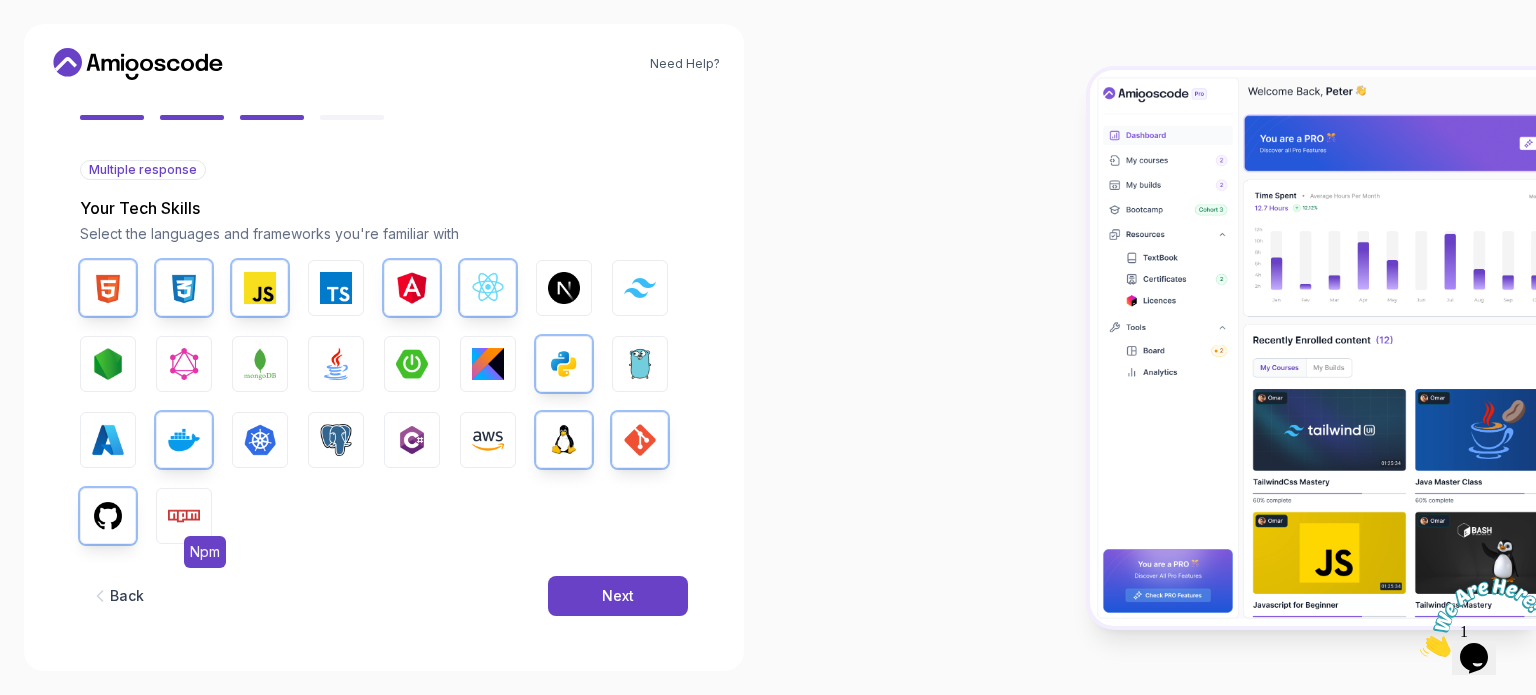 click at bounding box center (184, 516) 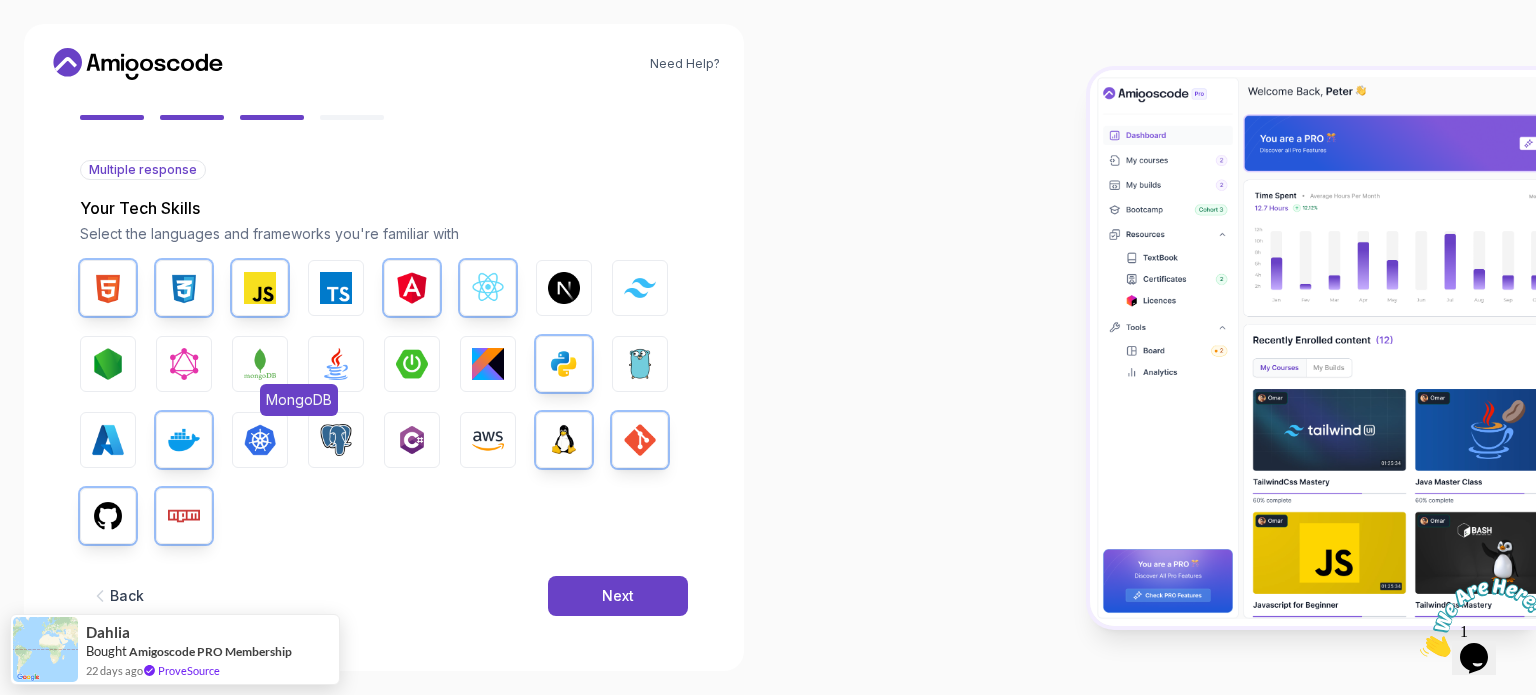 click at bounding box center (260, 364) 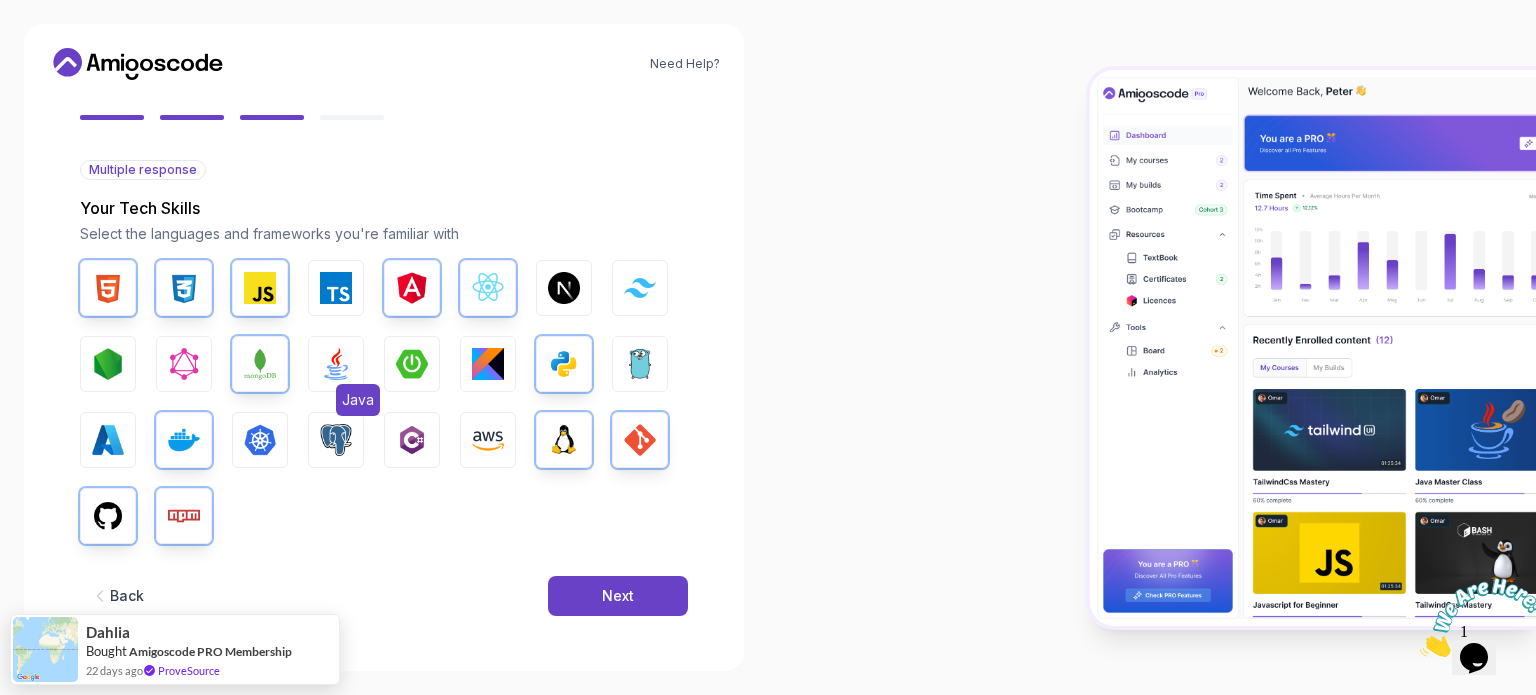 click at bounding box center (336, 364) 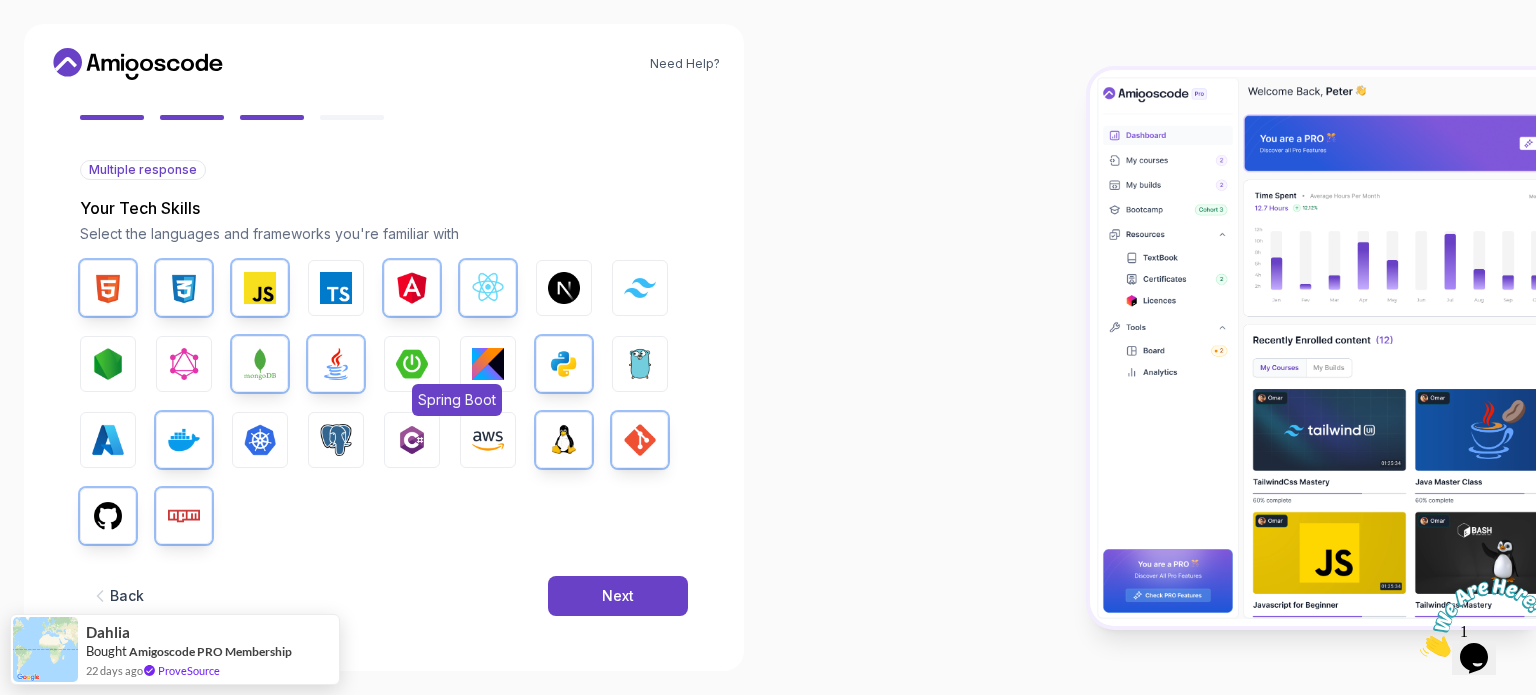 click at bounding box center (412, 364) 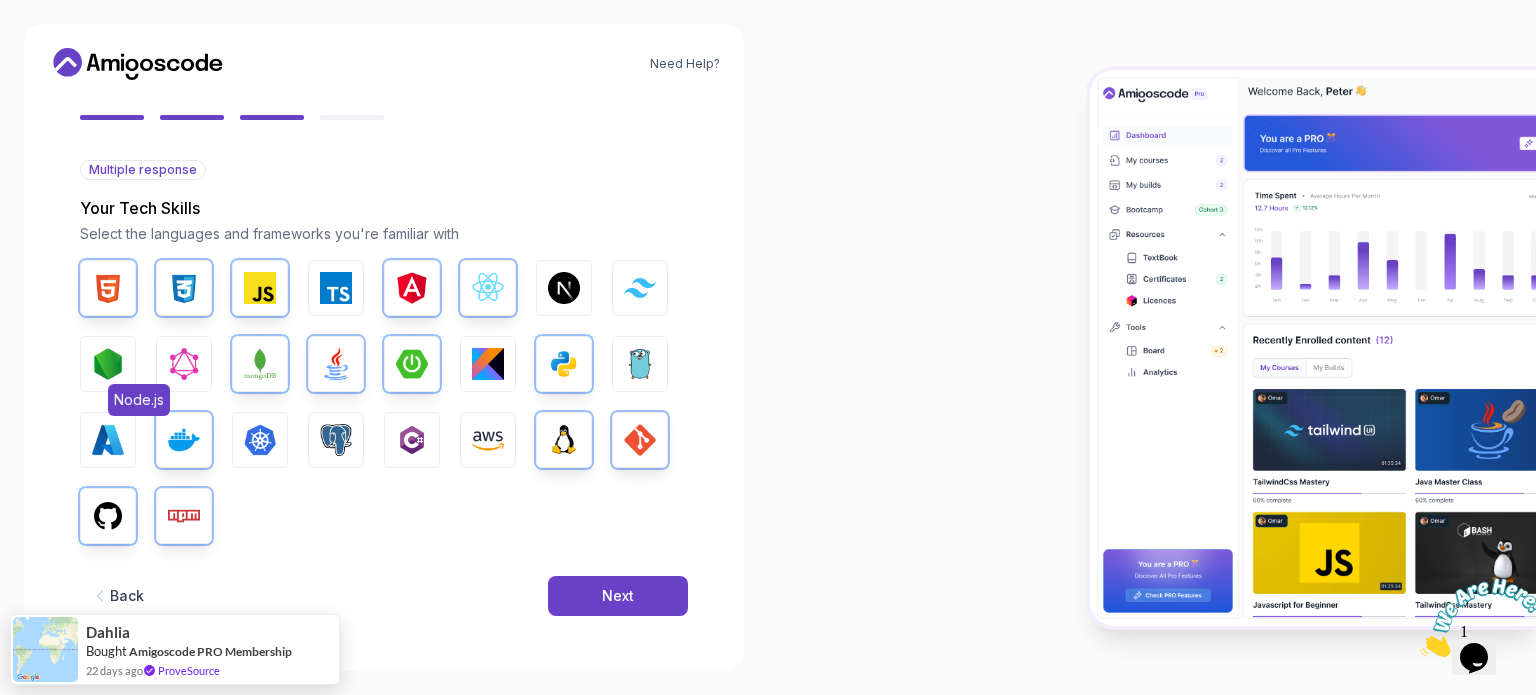 click on "Node.js" at bounding box center [108, 364] 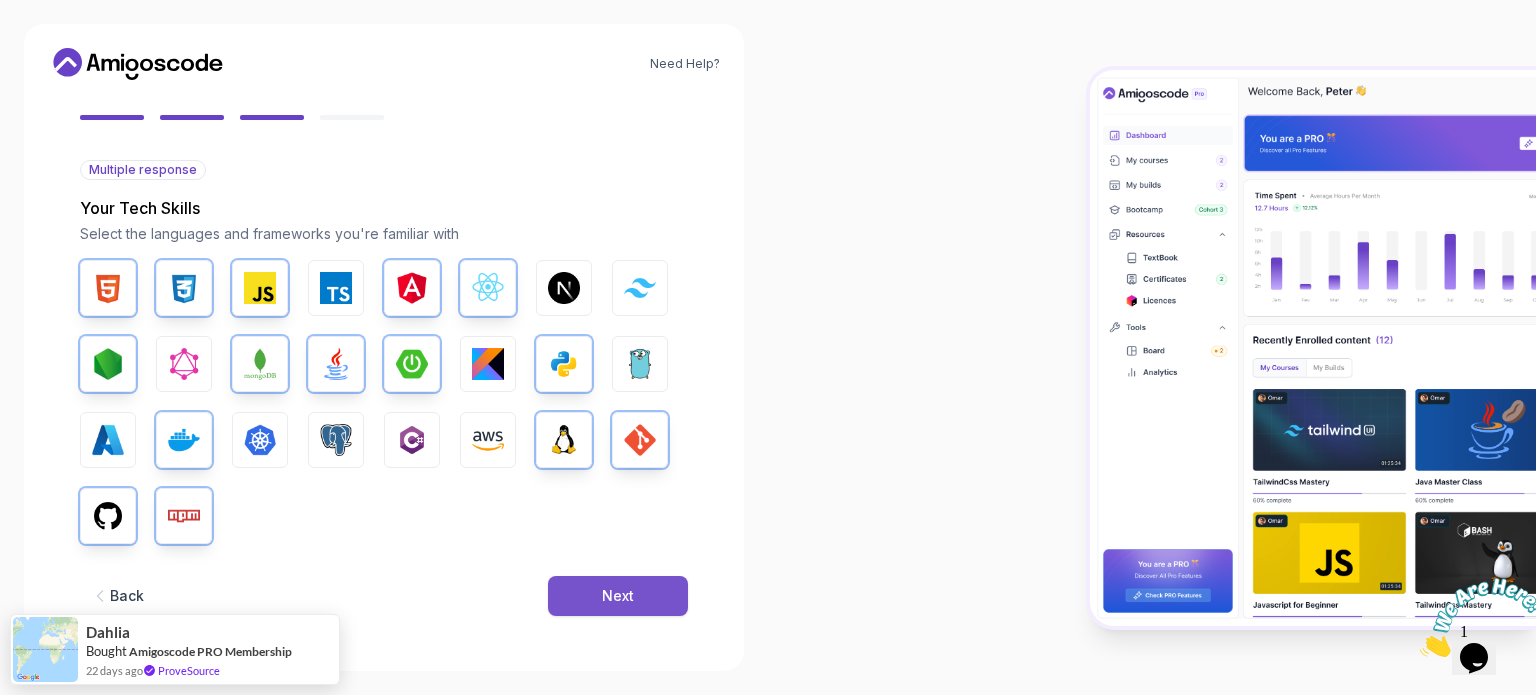 click on "Next" at bounding box center (618, 596) 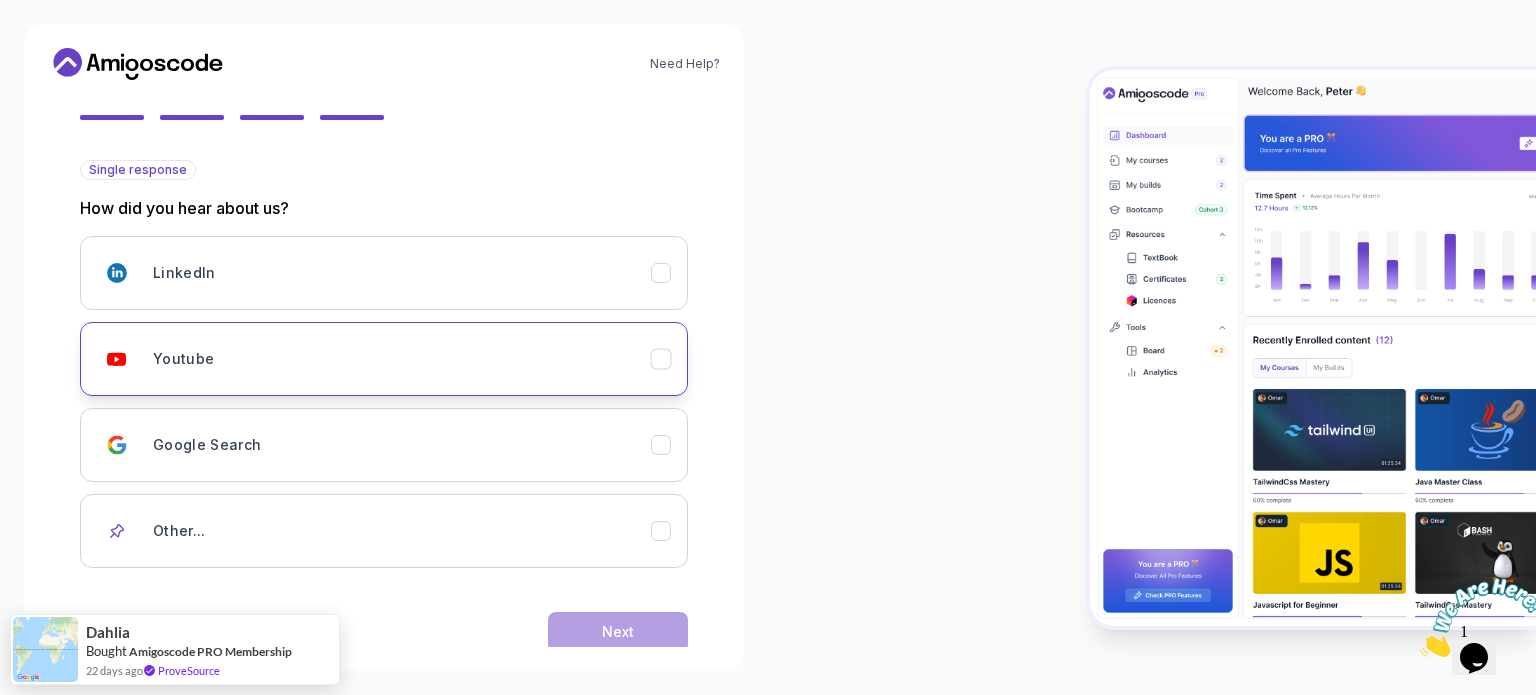 click on "Youtube" at bounding box center [402, 359] 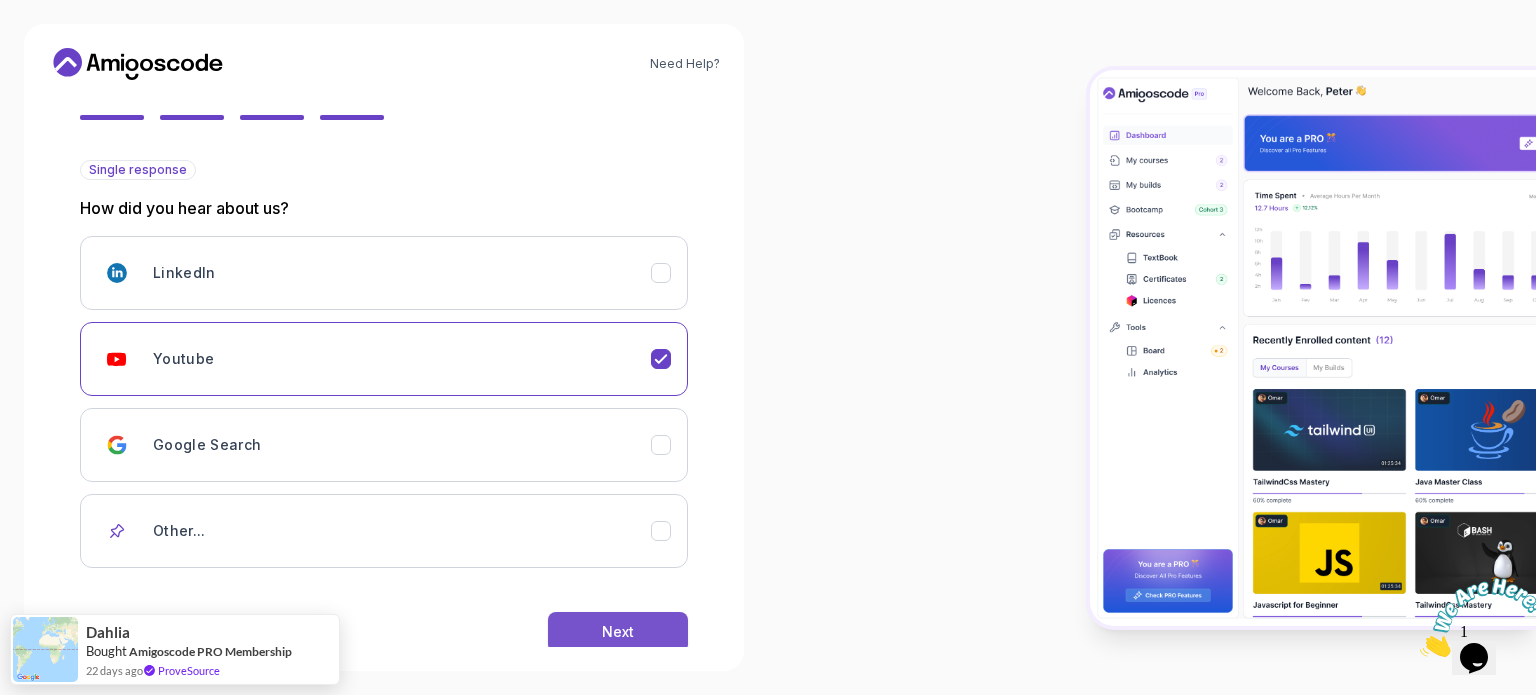 click on "Next" at bounding box center (618, 632) 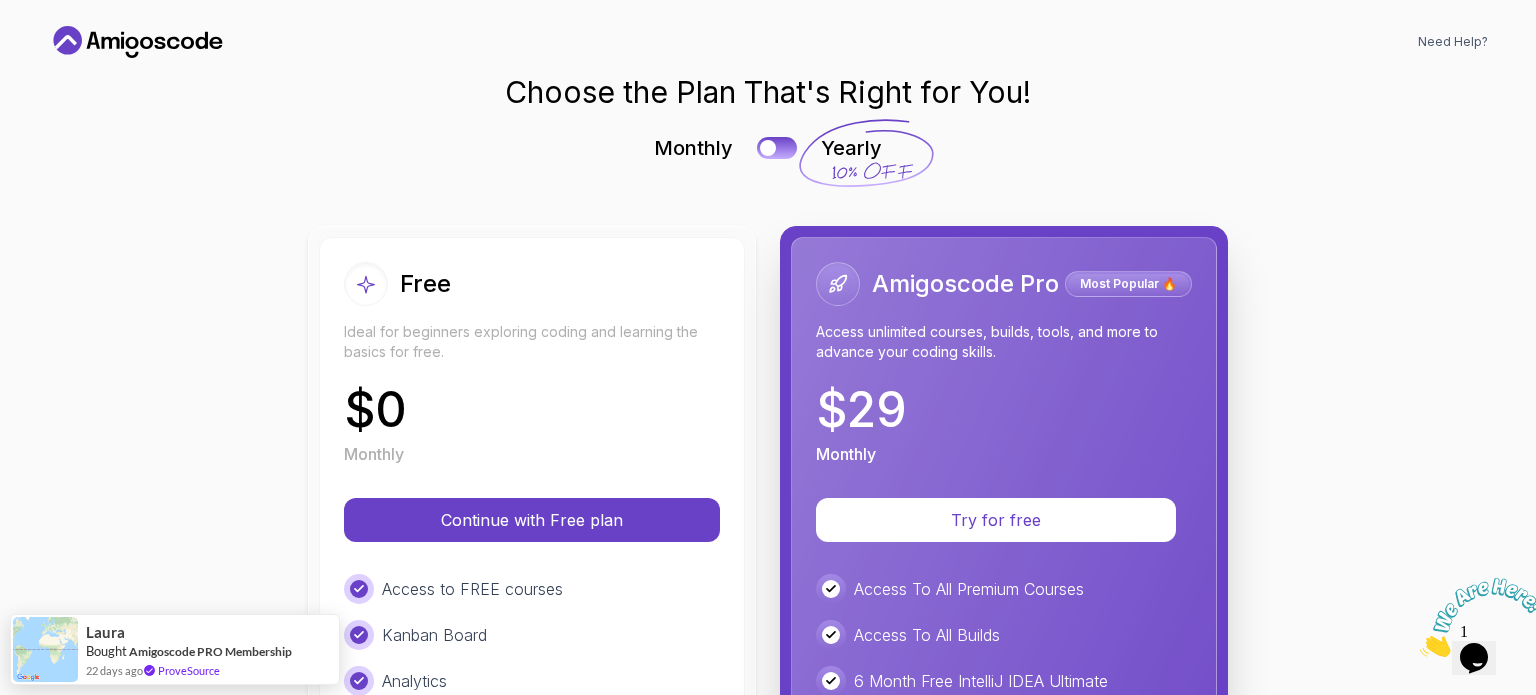 scroll, scrollTop: 0, scrollLeft: 0, axis: both 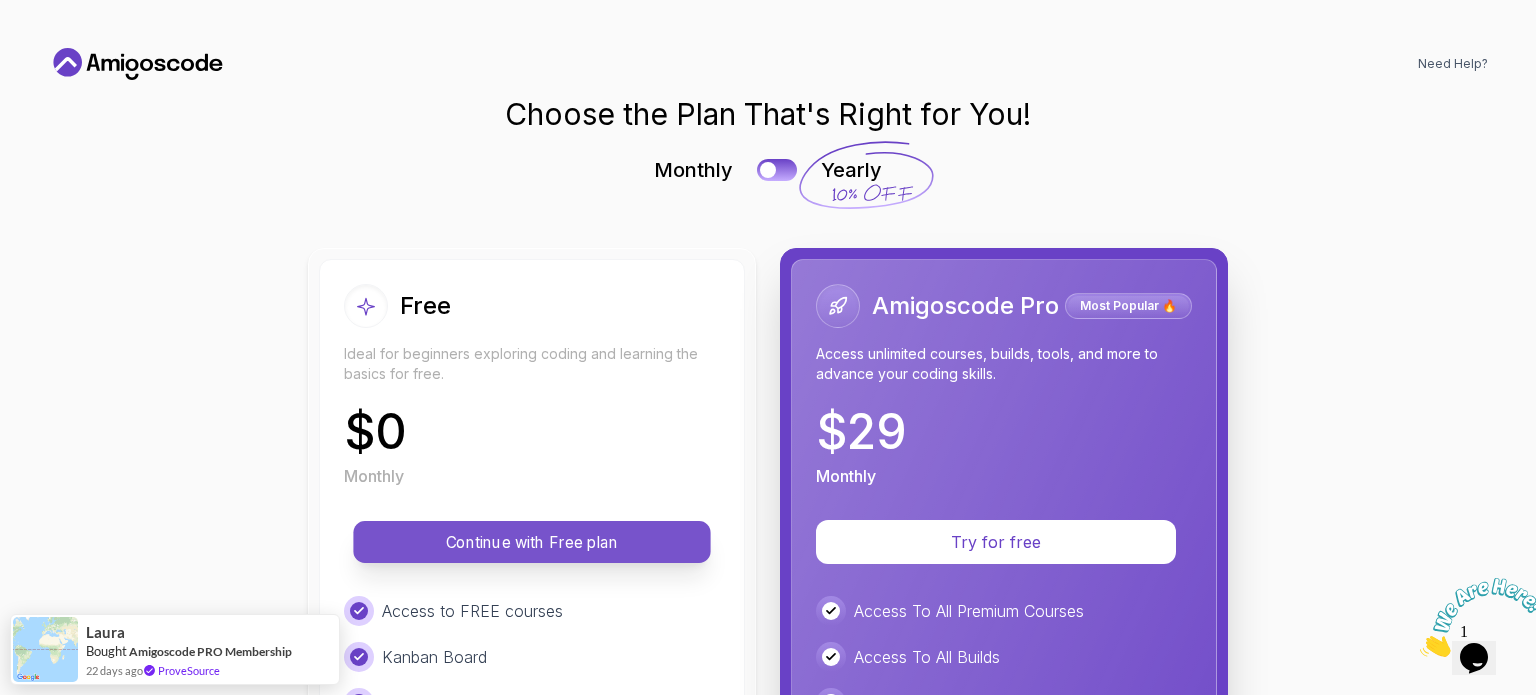 click on "Continue with Free plan" at bounding box center [531, 542] 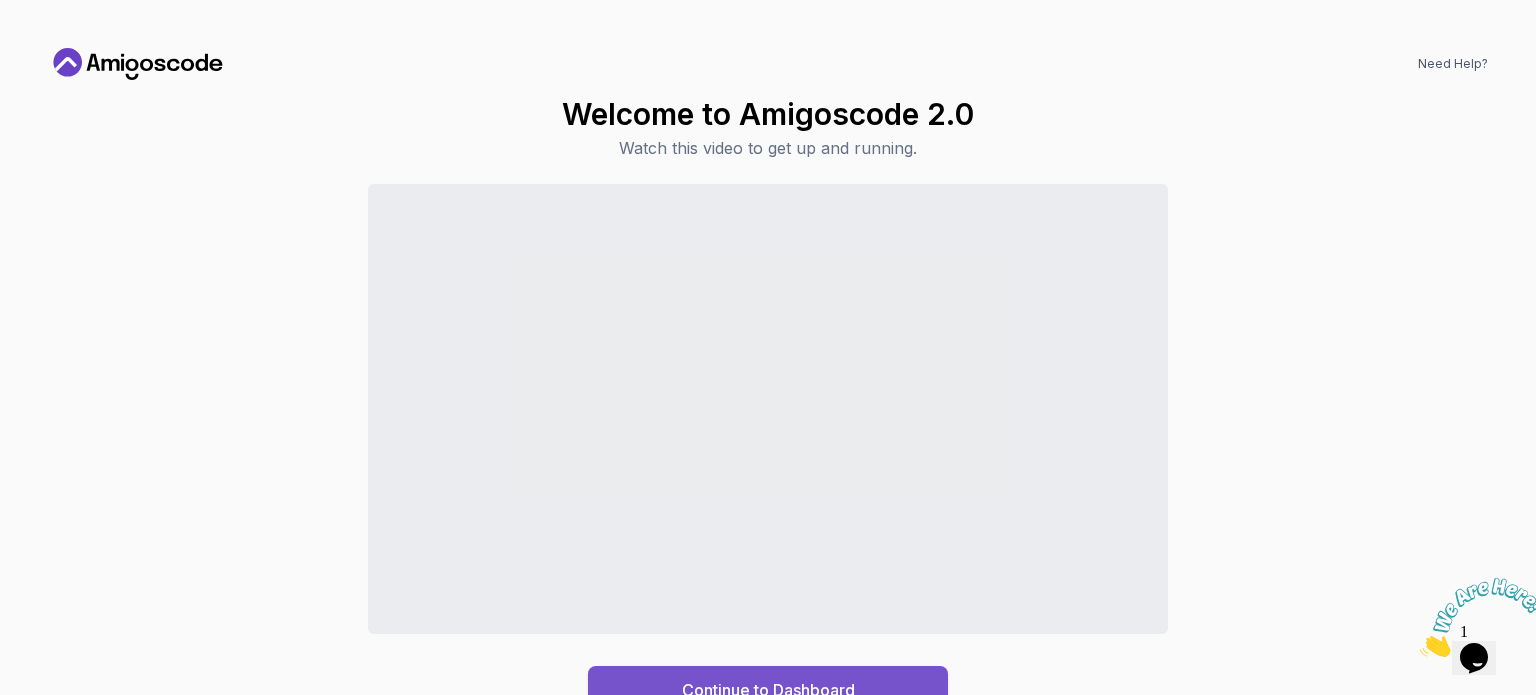 click on "Continue to Dashboard" at bounding box center (768, 690) 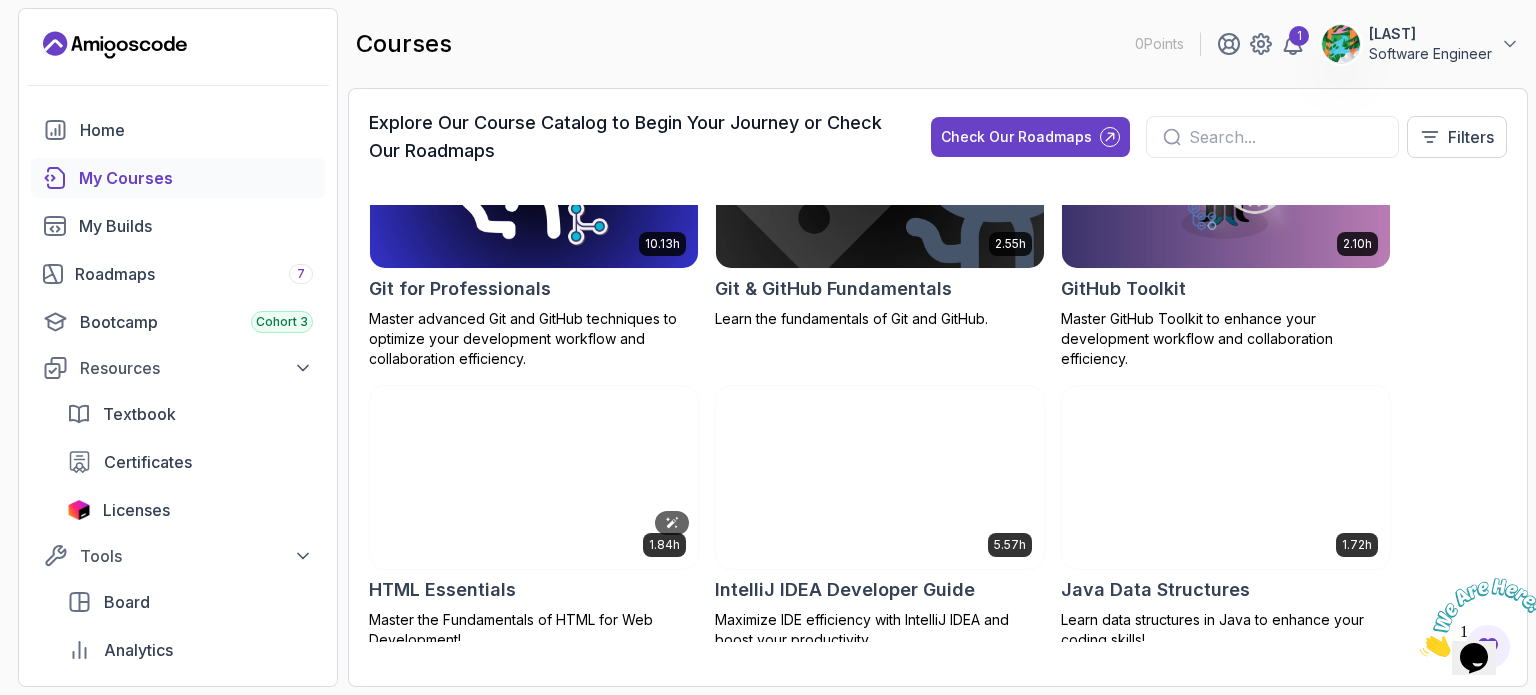 scroll, scrollTop: 1071, scrollLeft: 0, axis: vertical 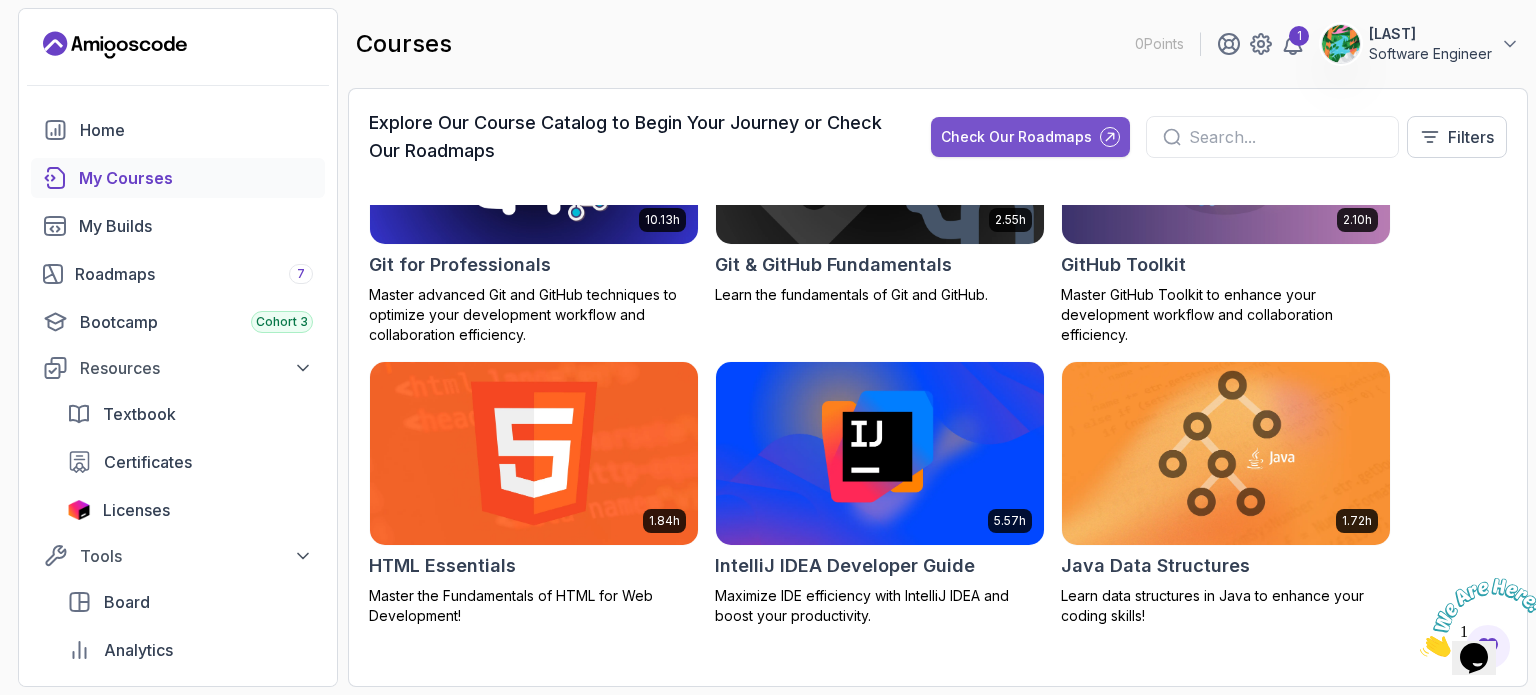 click on "Check Our Roadmaps" at bounding box center [1016, 137] 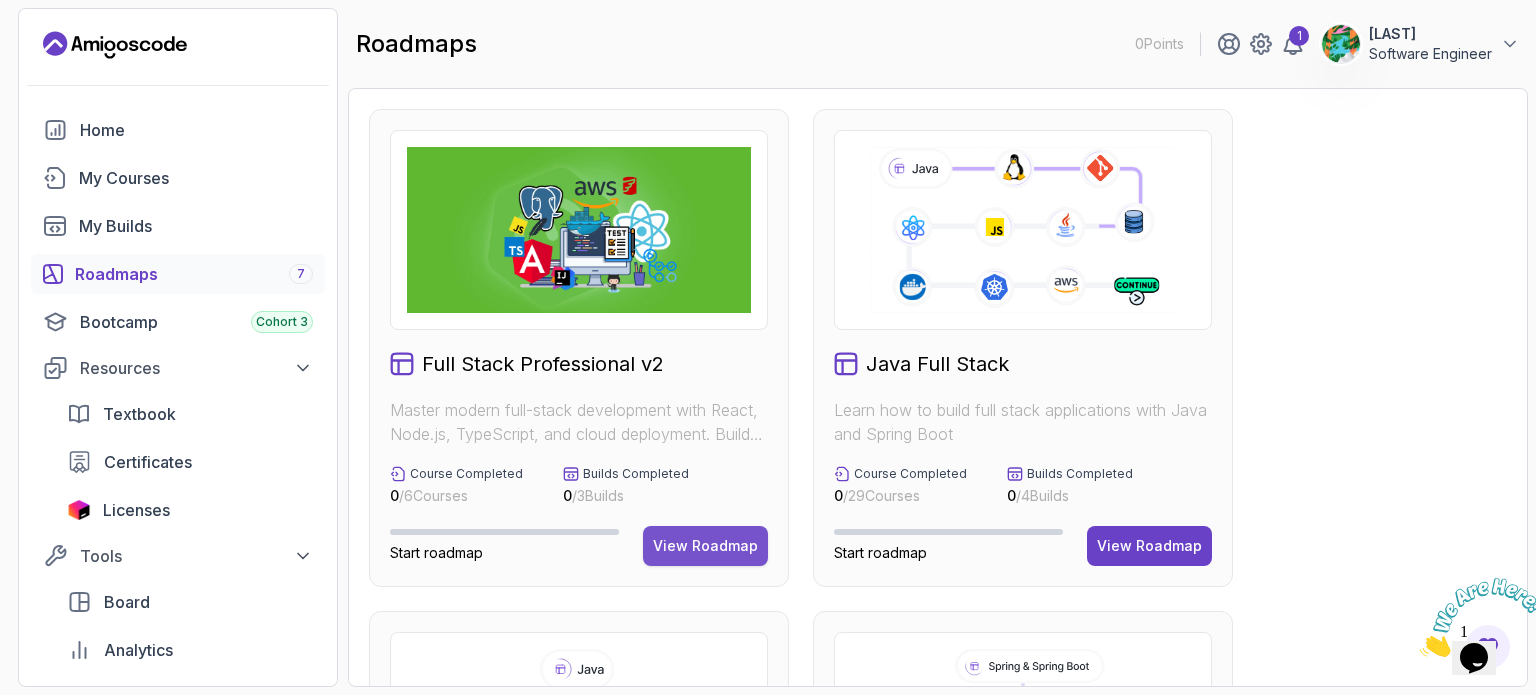 click on "View Roadmap" at bounding box center [705, 546] 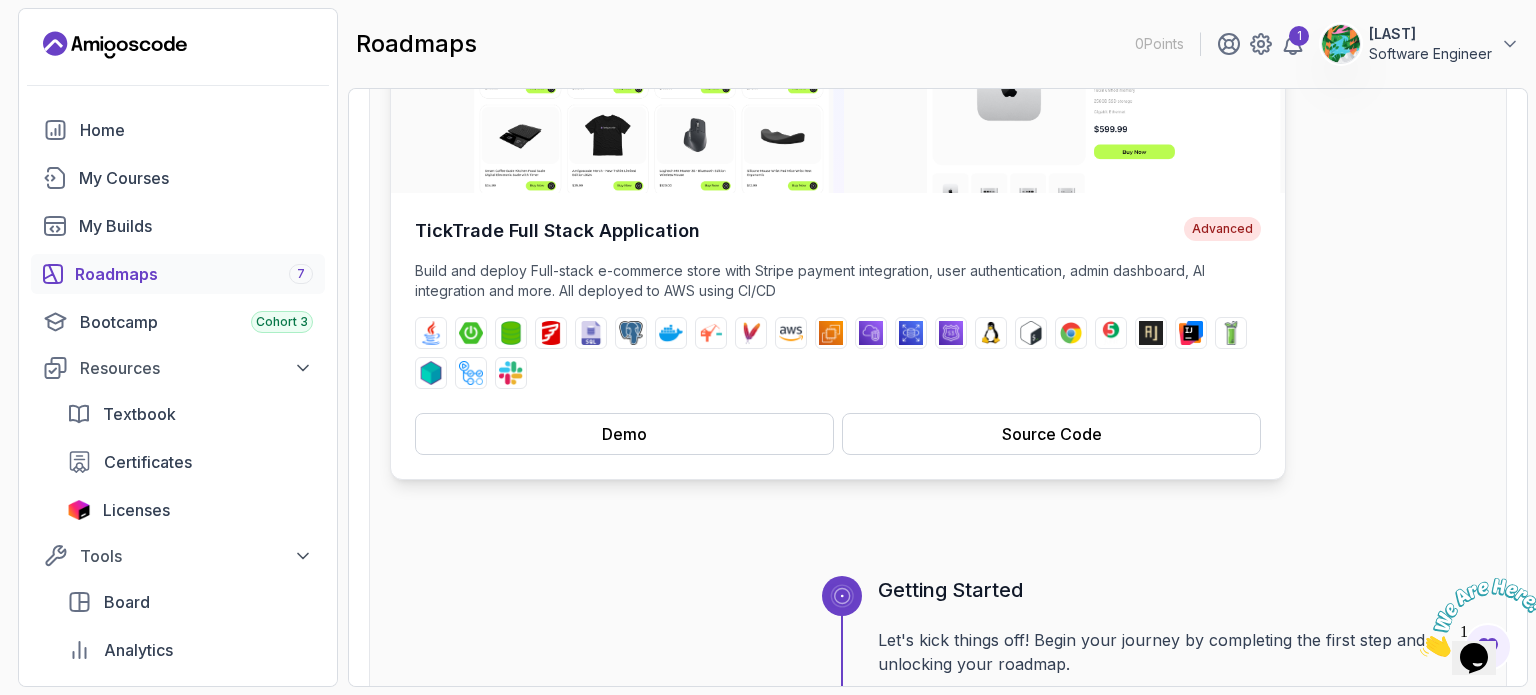 scroll, scrollTop: 339, scrollLeft: 0, axis: vertical 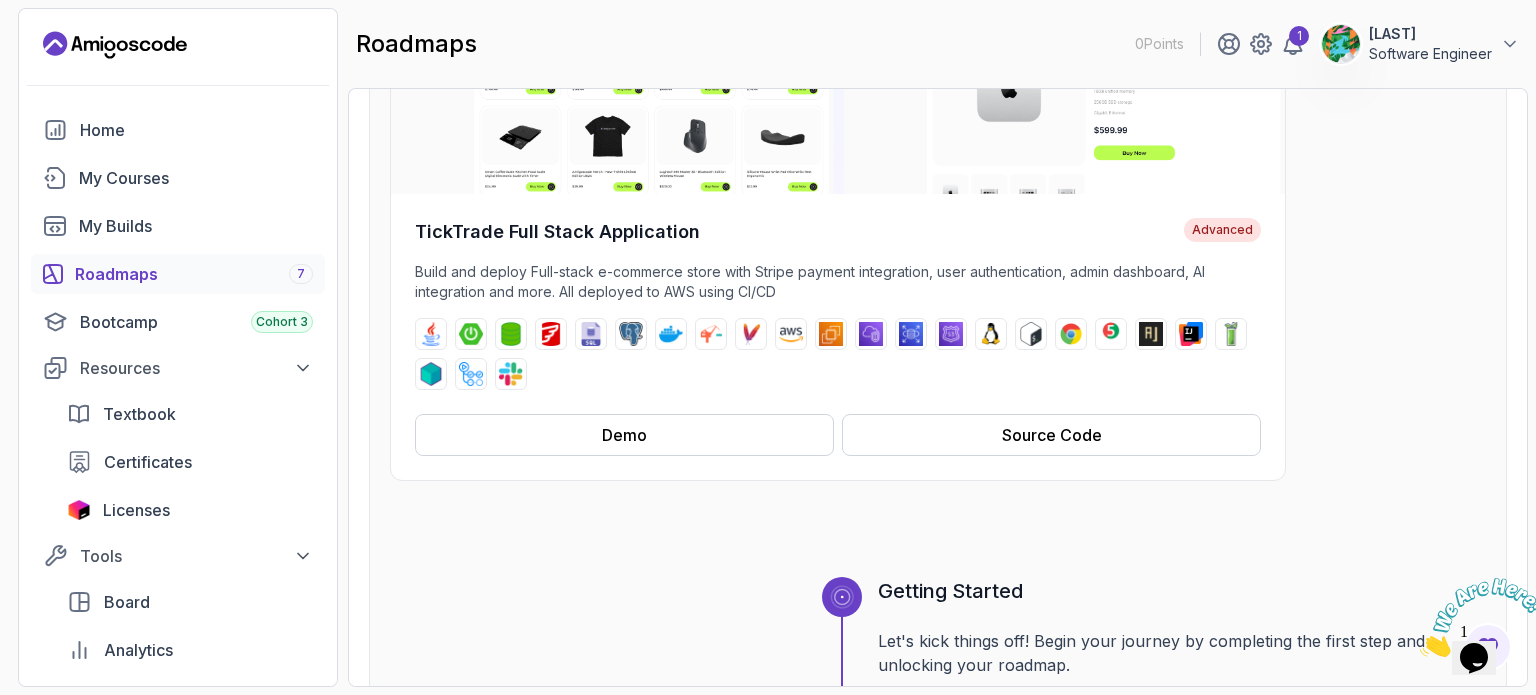 click 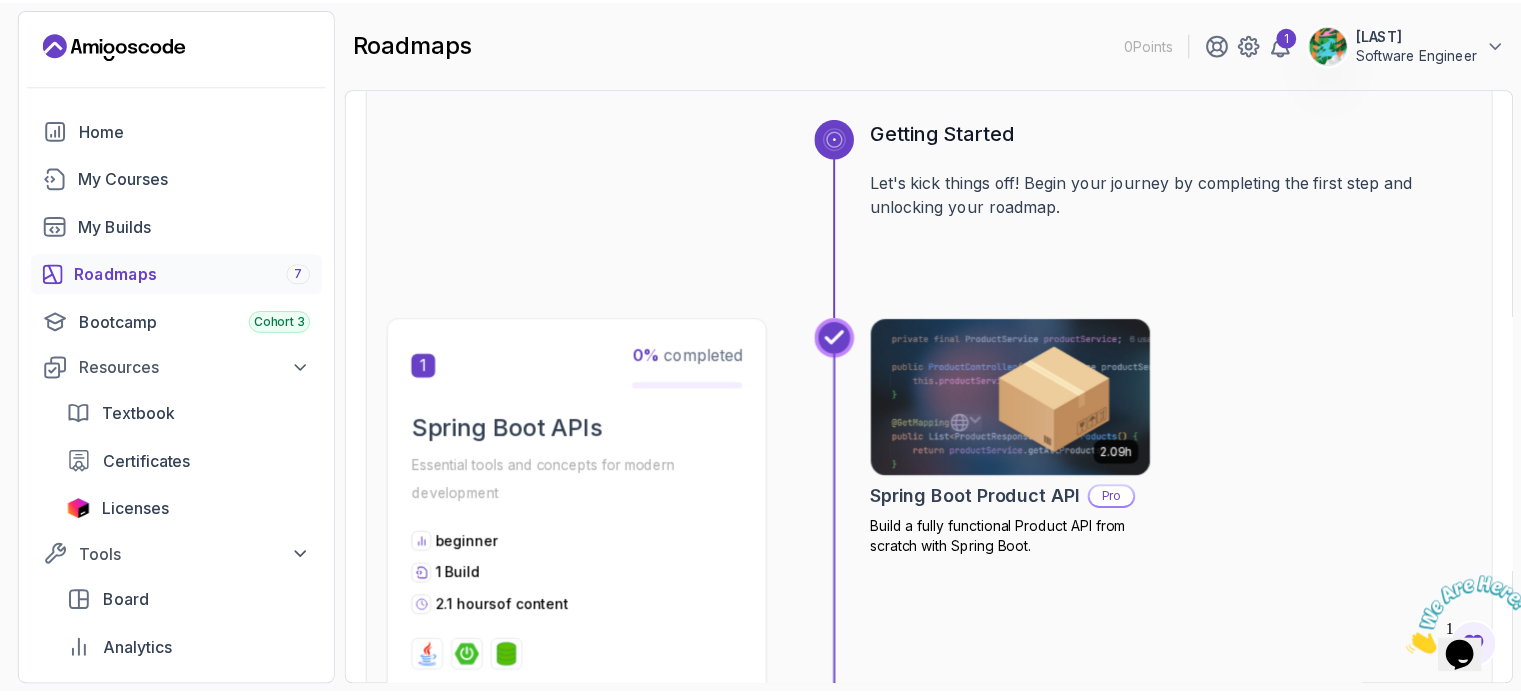 scroll, scrollTop: 799, scrollLeft: 0, axis: vertical 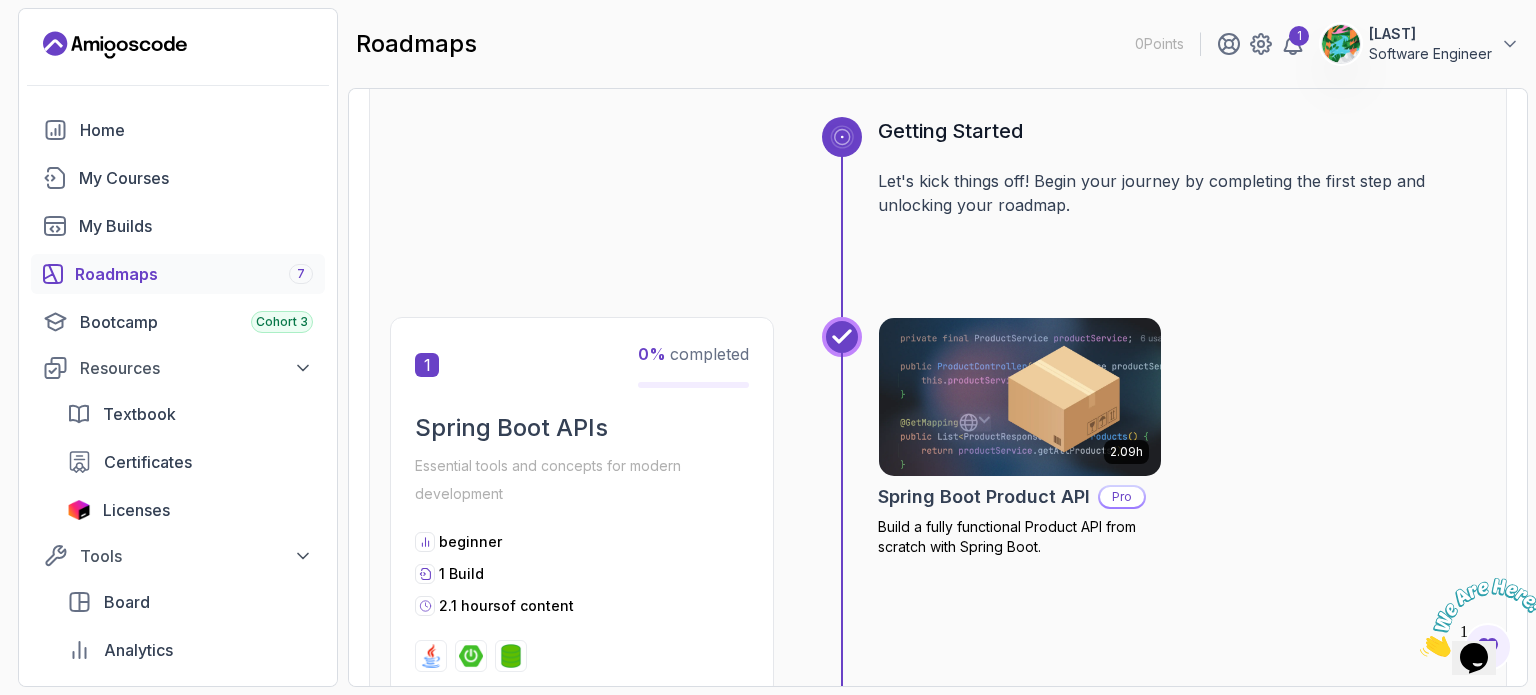 click at bounding box center (842, 337) 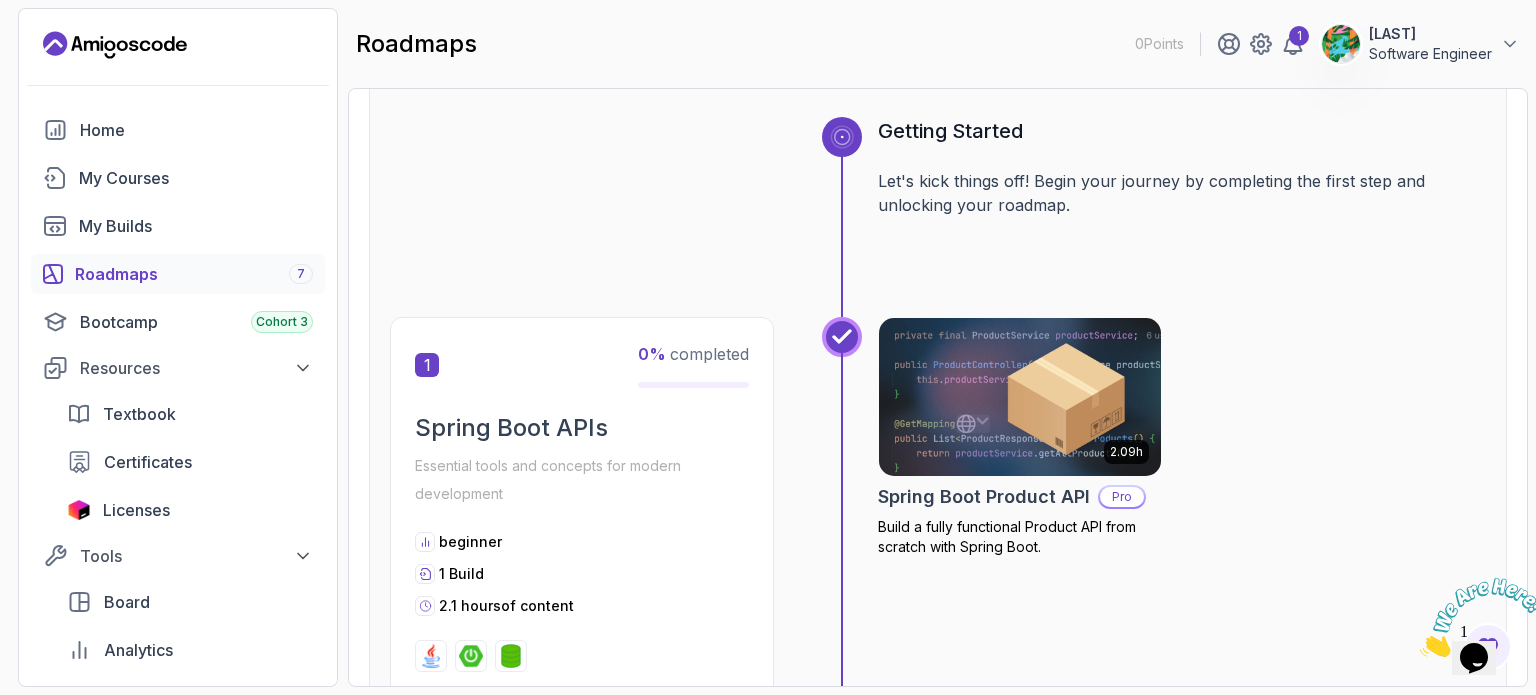 click at bounding box center [1020, 397] 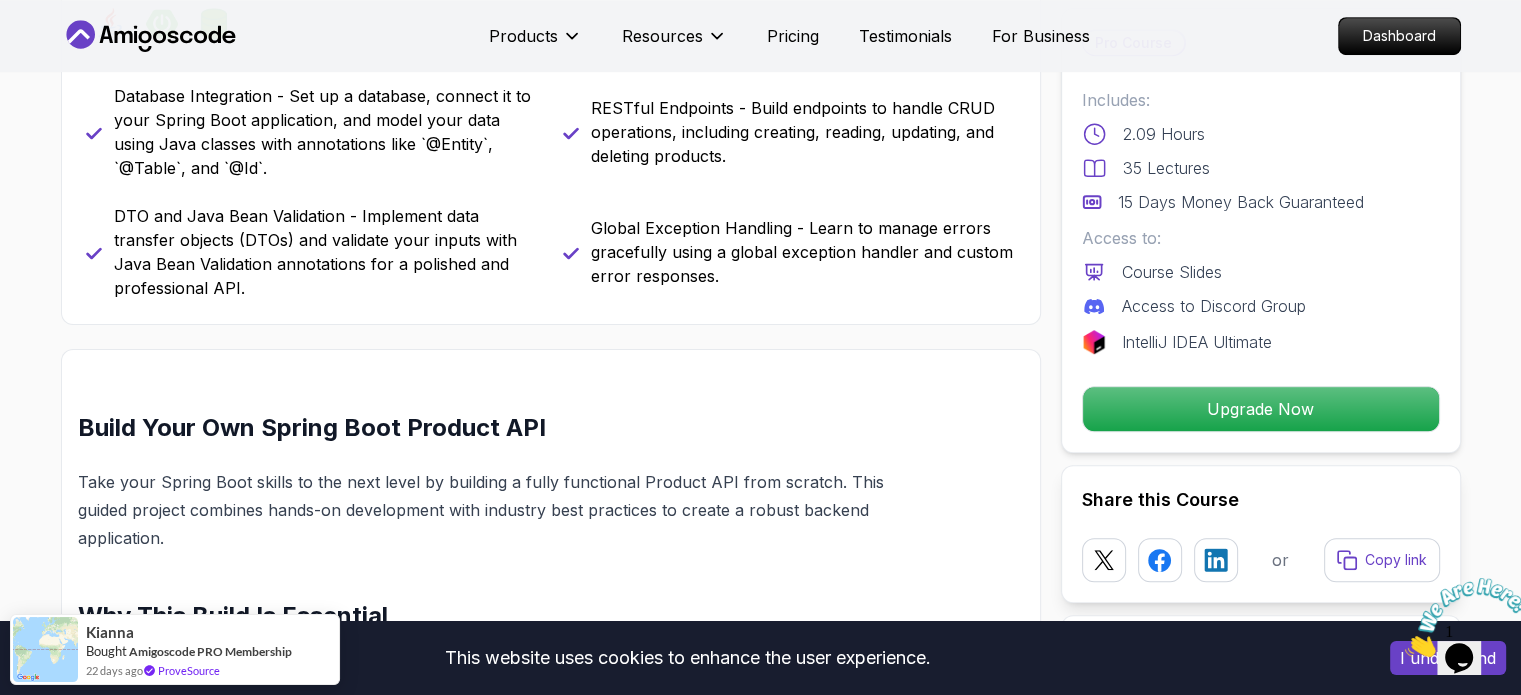 scroll, scrollTop: 940, scrollLeft: 0, axis: vertical 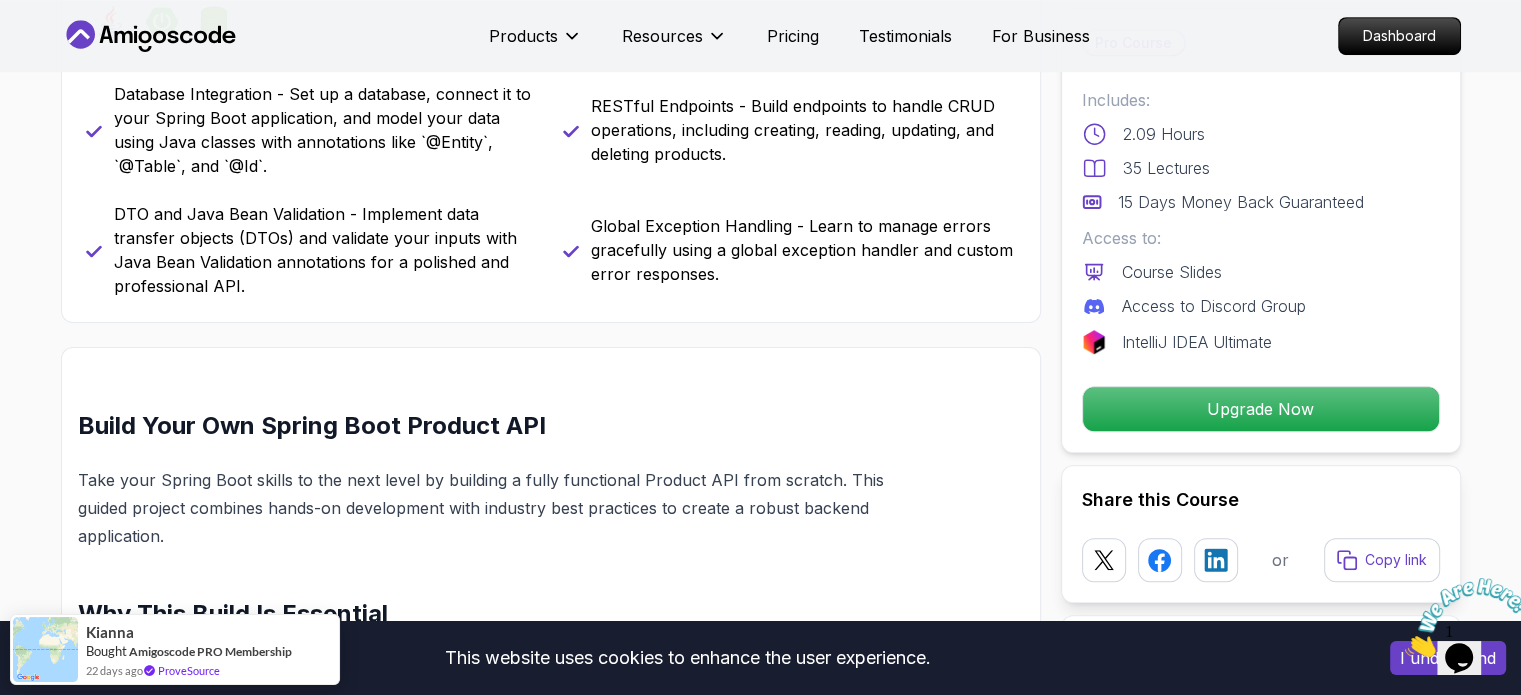 click on "This website uses cookies to enhance the user experience. I understand Products Resources Pricing Testimonials For Business Dashboard Products Resources Pricing Testimonials For Business Dashboard Spring Boot Product API Build a fully functional Product API from scratch with Spring Boot. [FIRST] [LAST]  /   Instructor Pro Course Includes: 2.09 Hours 35 Lectures 15 Days Money Back Guaranteed Access to: Course Slides Access to Discord Group IntelliJ IDEA Ultimate Upgrade Now Share this Course or Copy link Got a Team of 5 or More? With one subscription, give your entire team access to all courses and features. Check our Business Plan [FIRST] [LAST]  /   Instructor What you will build java spring-boot spring-data-jpa Database Integration - Set up a database, connect it to your Spring Boot application, and model your data using Java classes with annotations like `@Entity`, `@Table`, and `@Id`. Build Your Own Spring Boot Product API
Why This Build Is Essential
Real-World API Development" at bounding box center (760, 3146) 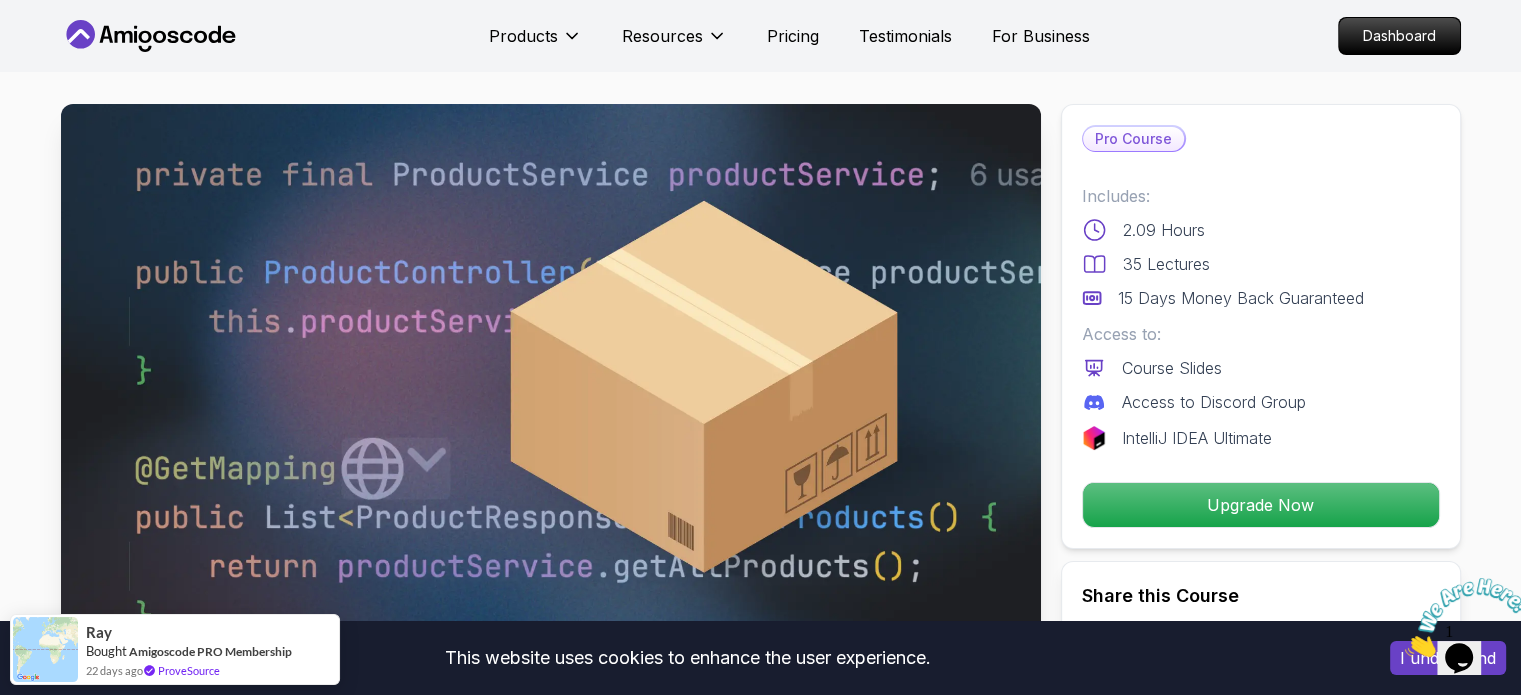 scroll, scrollTop: 0, scrollLeft: 0, axis: both 